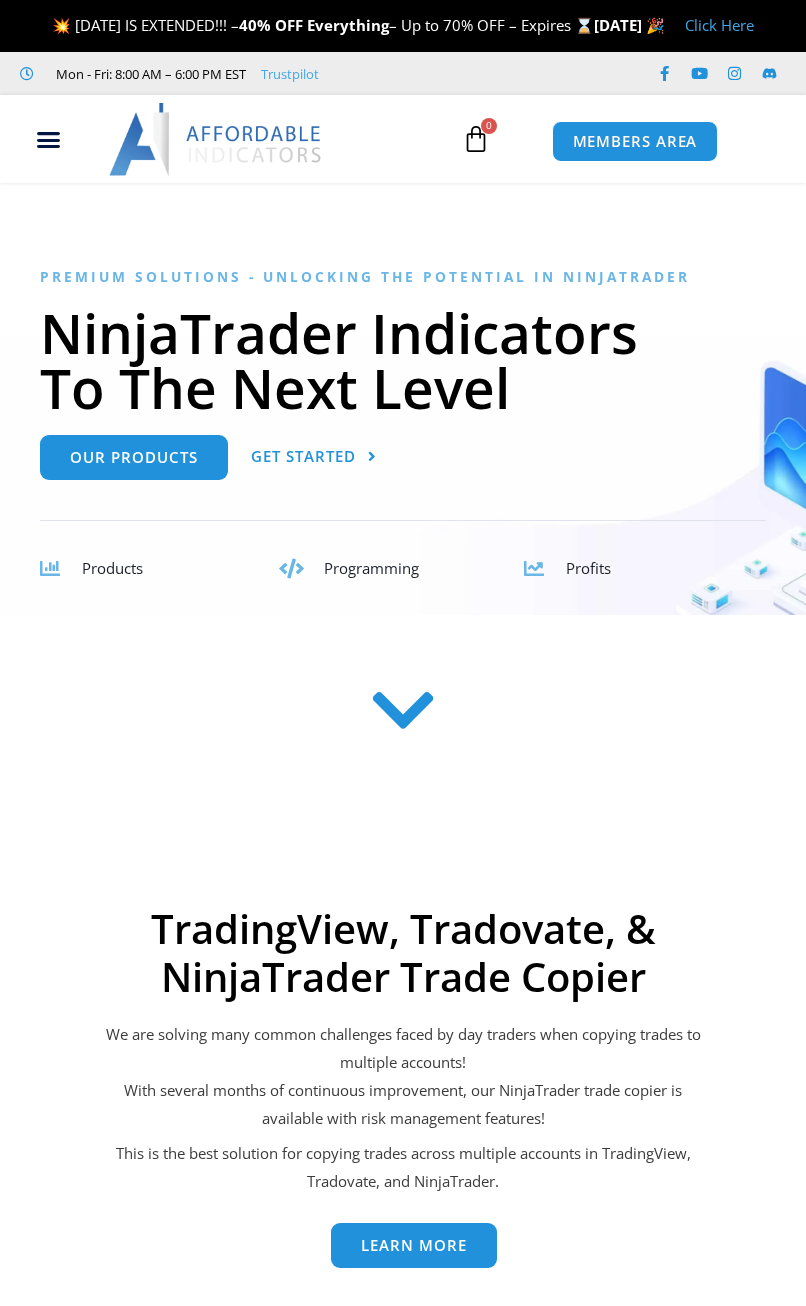 scroll, scrollTop: 0, scrollLeft: 0, axis: both 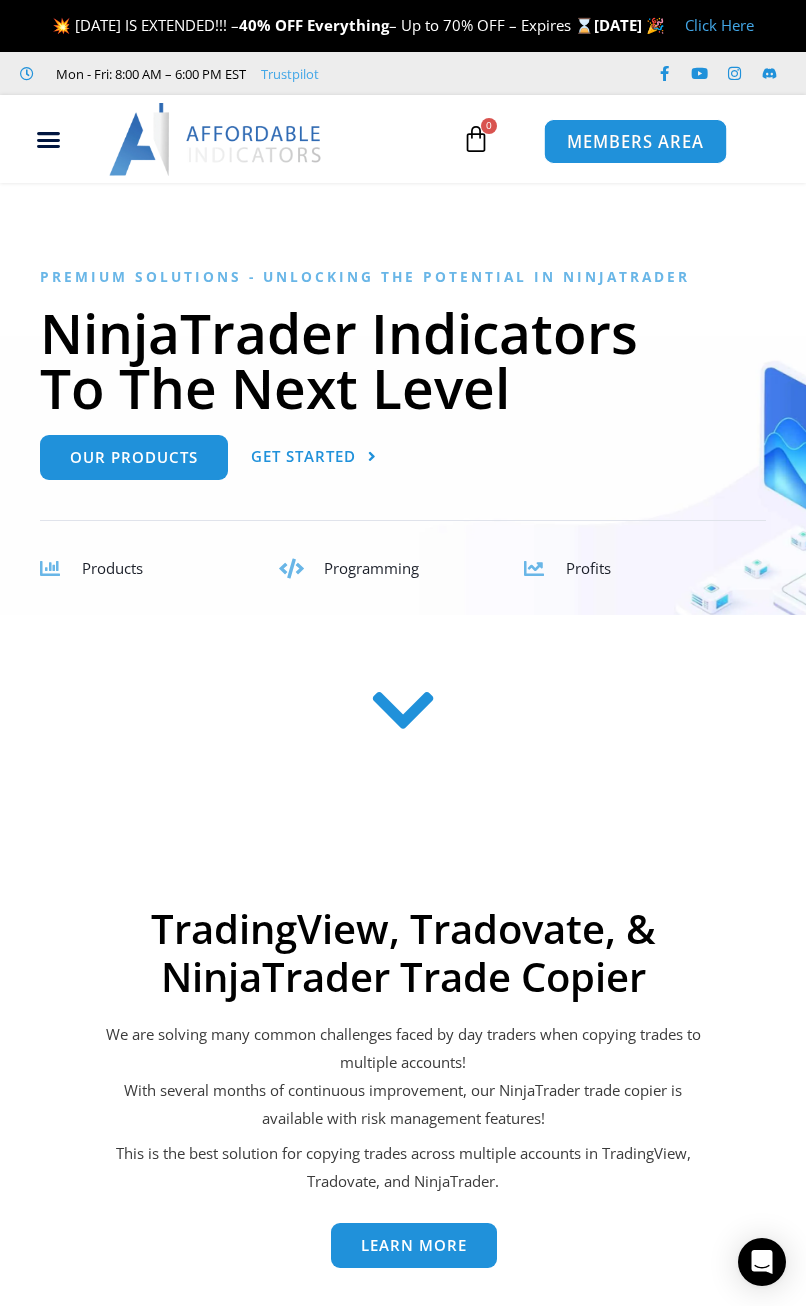 click on "MEMBERS AREA" at bounding box center (634, 142) 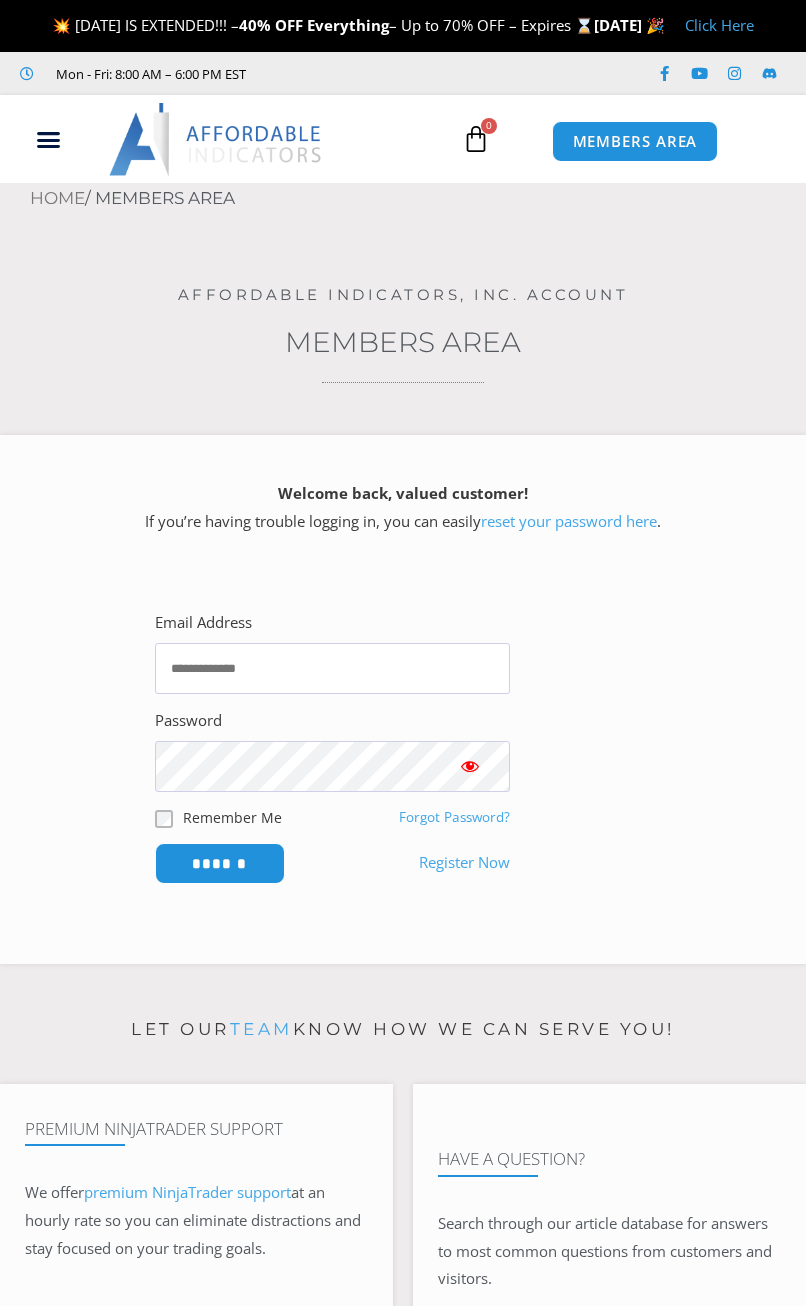 scroll, scrollTop: 0, scrollLeft: 0, axis: both 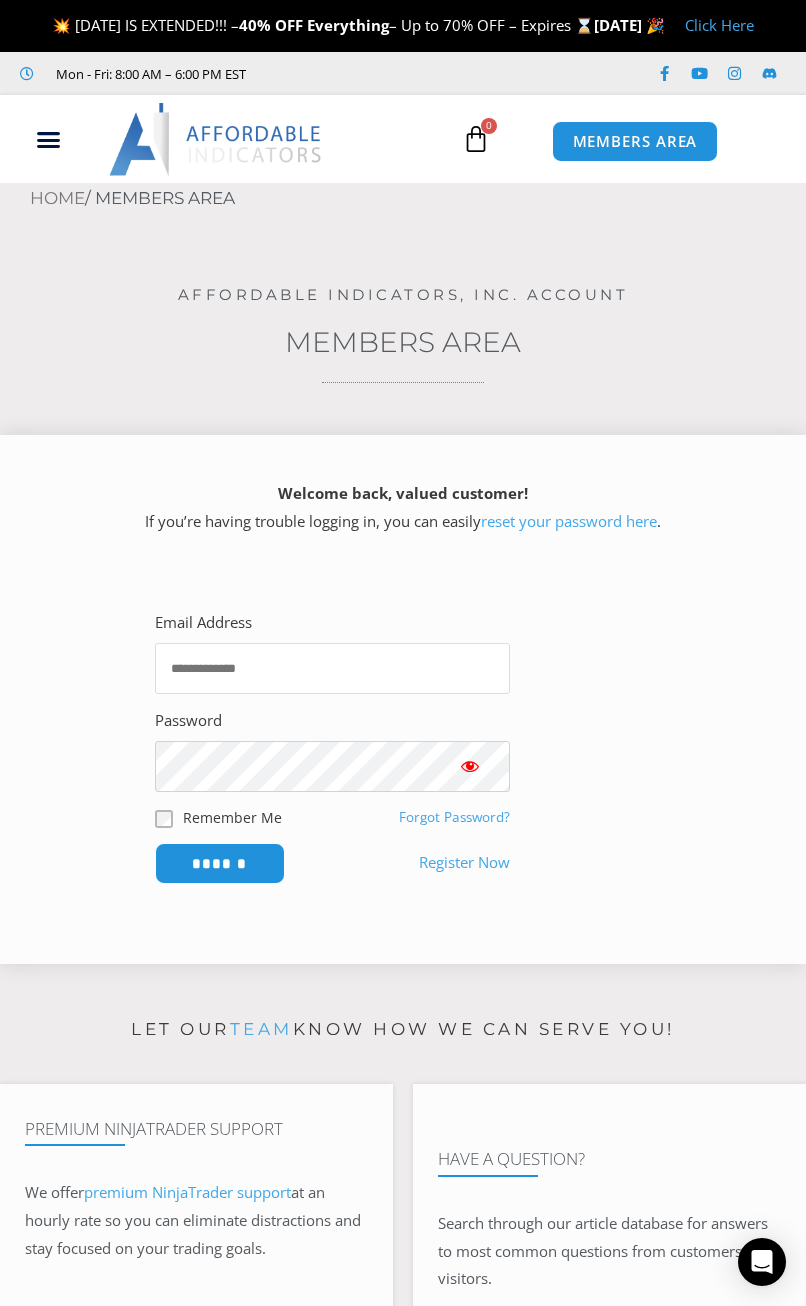 click on "Email Address" at bounding box center (332, 668) 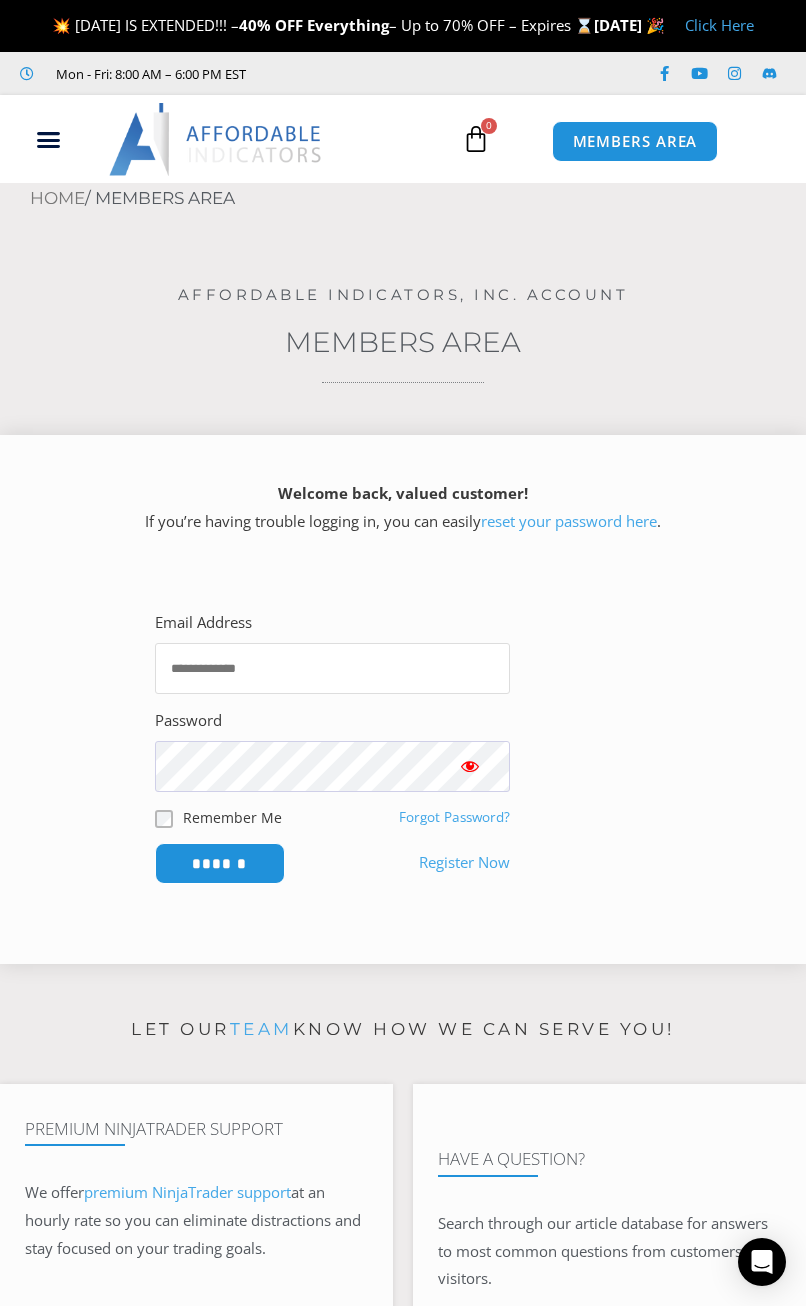 type on "**********" 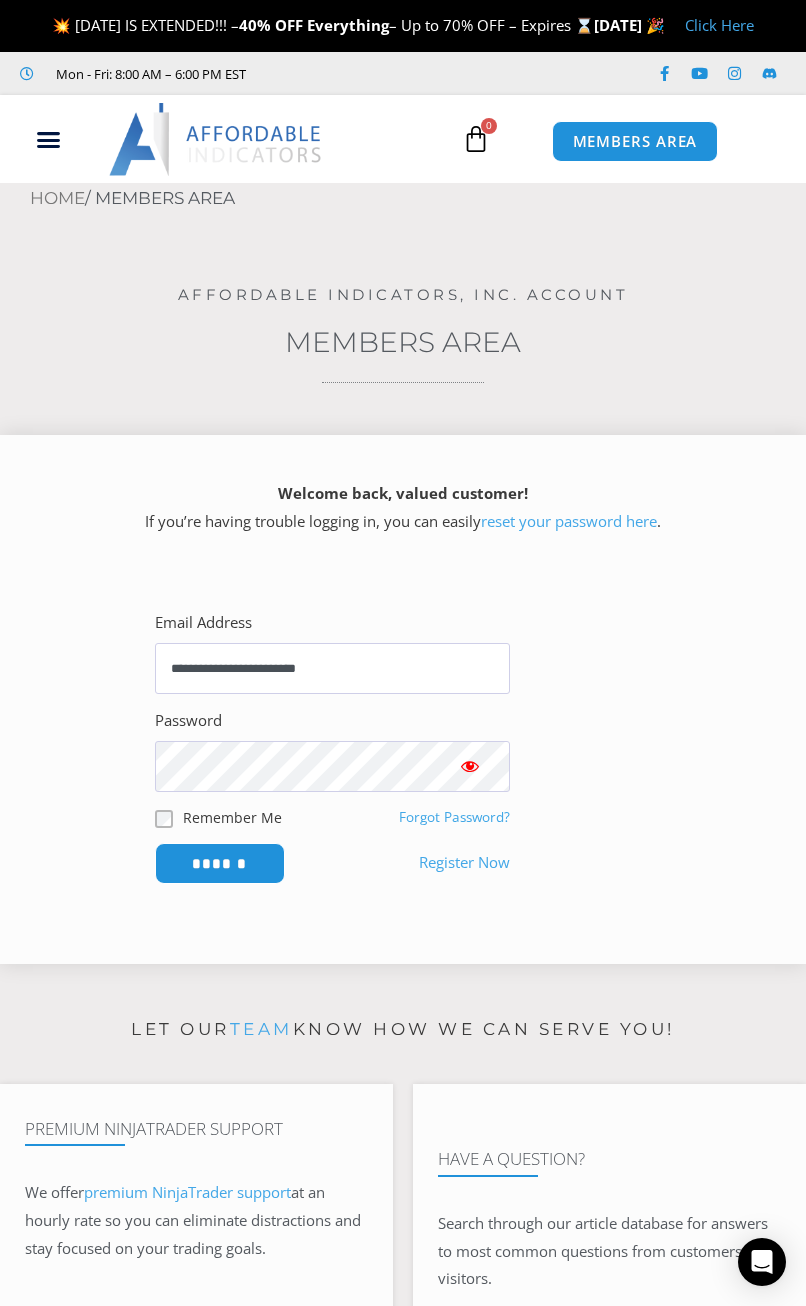 click on "Forgot Password?" at bounding box center [454, 817] 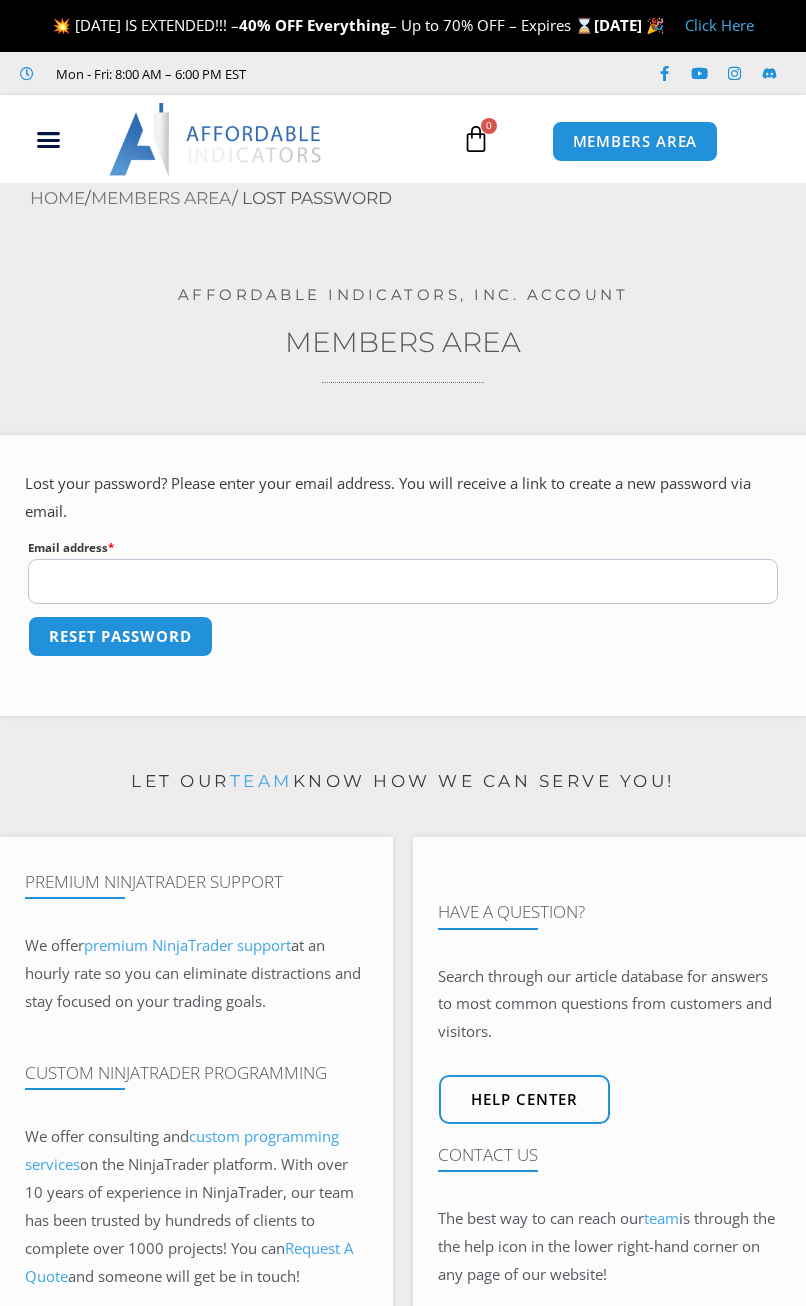scroll, scrollTop: 0, scrollLeft: 0, axis: both 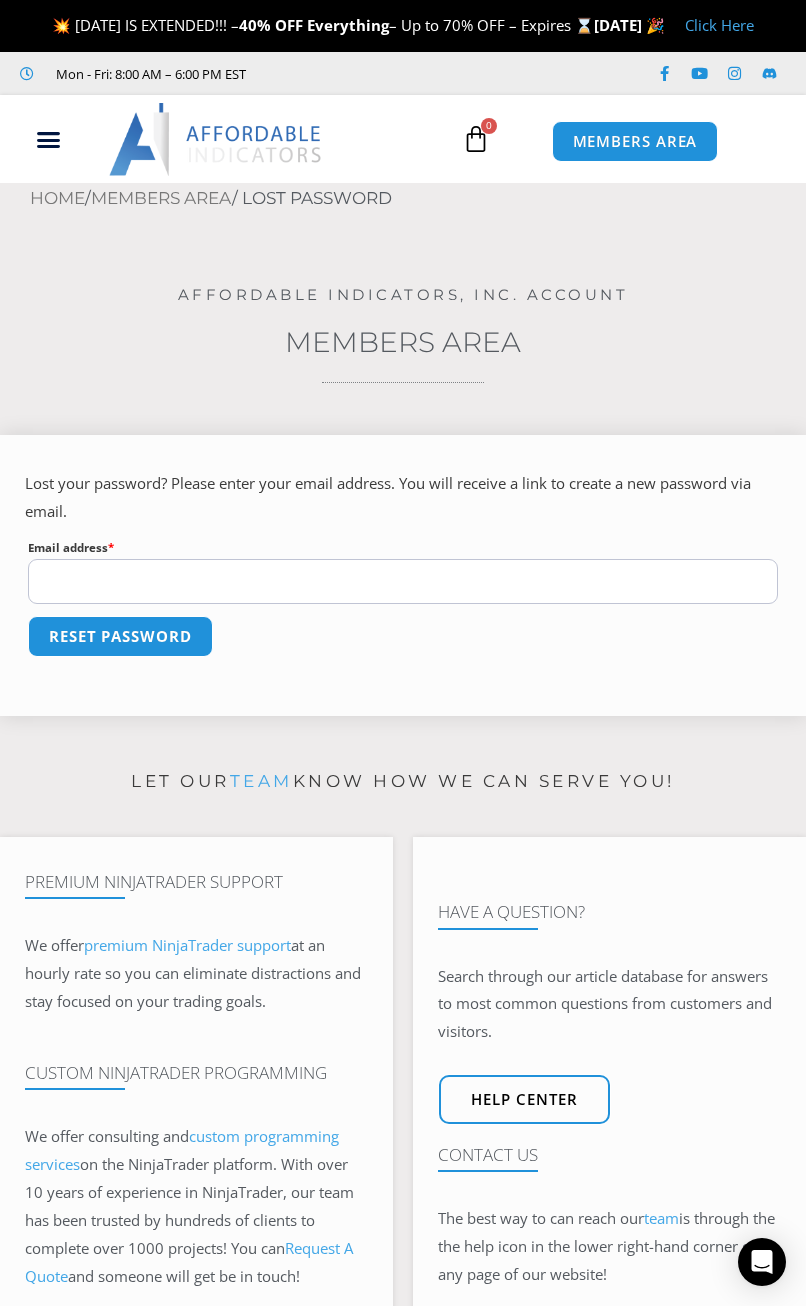 drag, startPoint x: 114, startPoint y: 610, endPoint x: 129, endPoint y: 599, distance: 18.601076 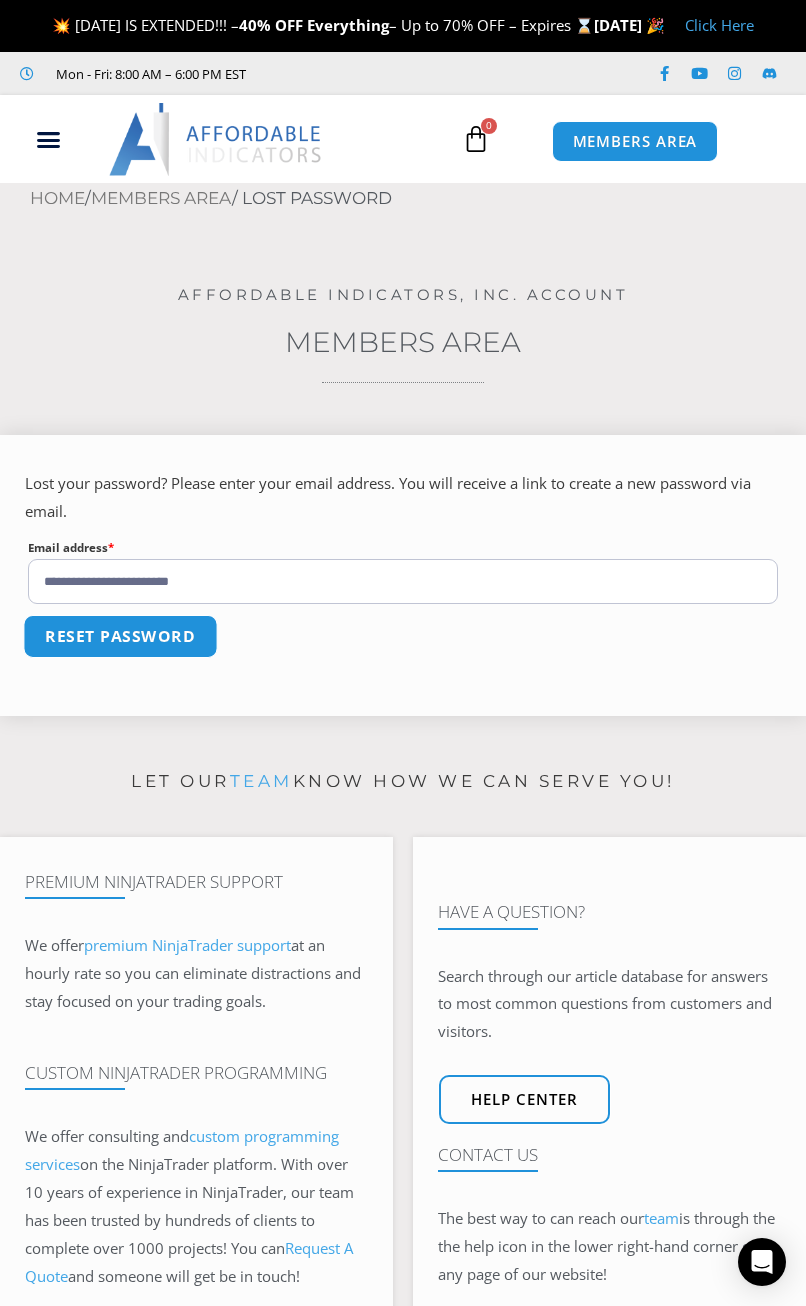 click on "Reset password" at bounding box center (120, 636) 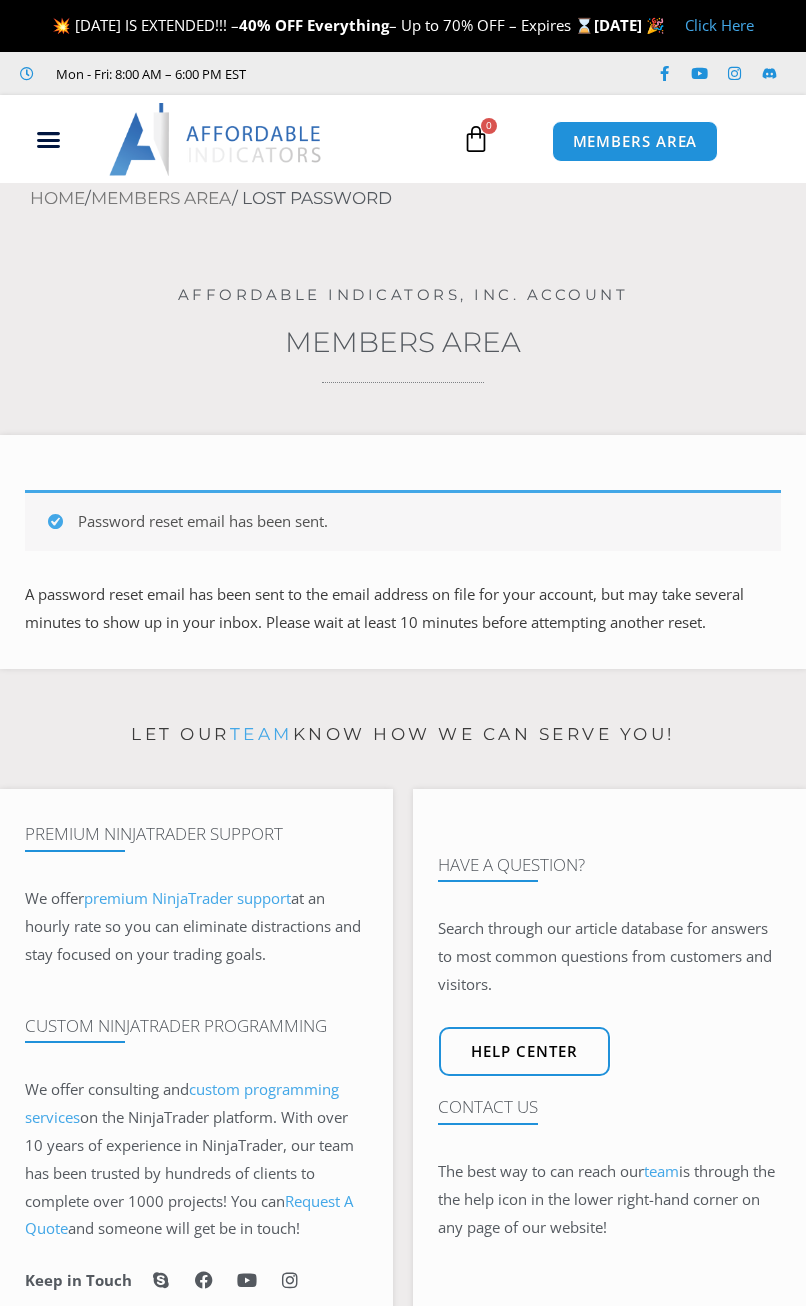 scroll, scrollTop: 0, scrollLeft: 0, axis: both 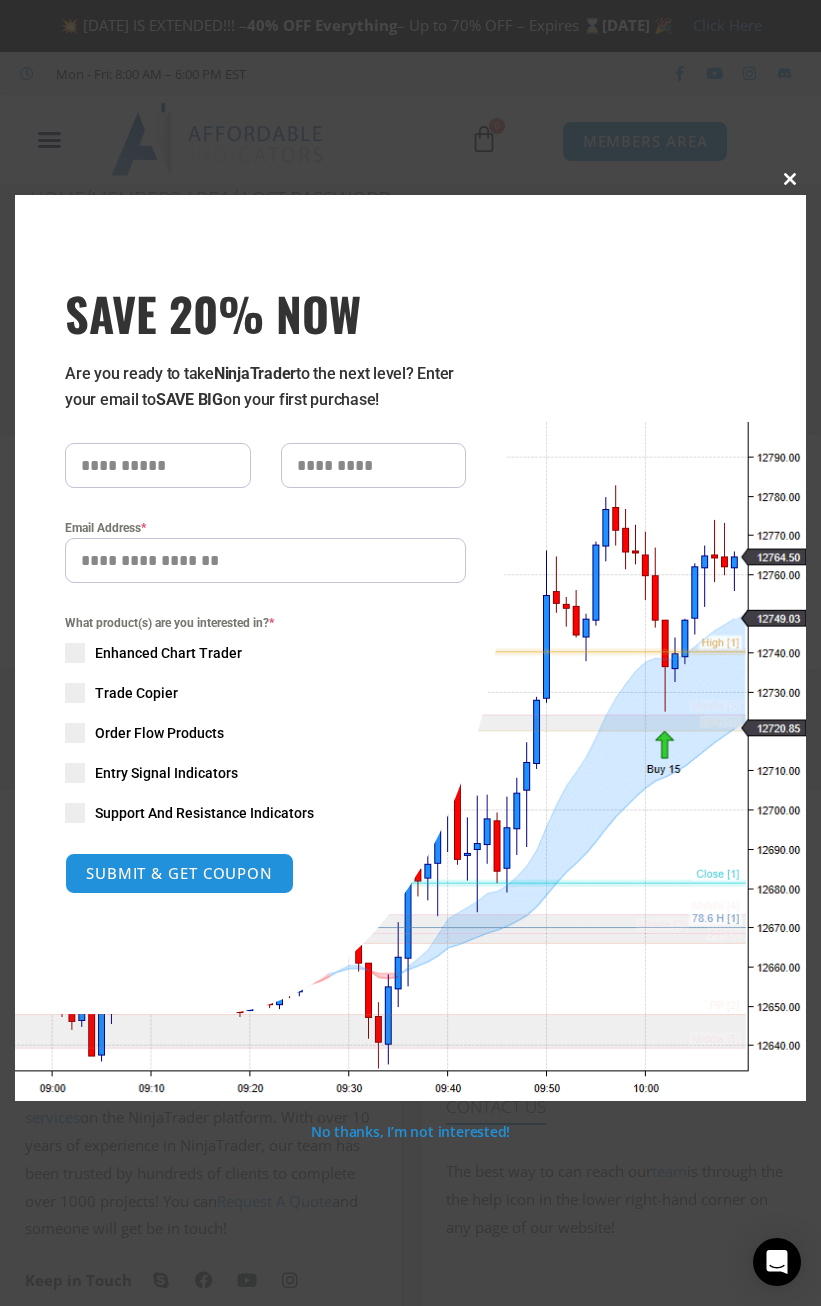 click at bounding box center [790, 179] 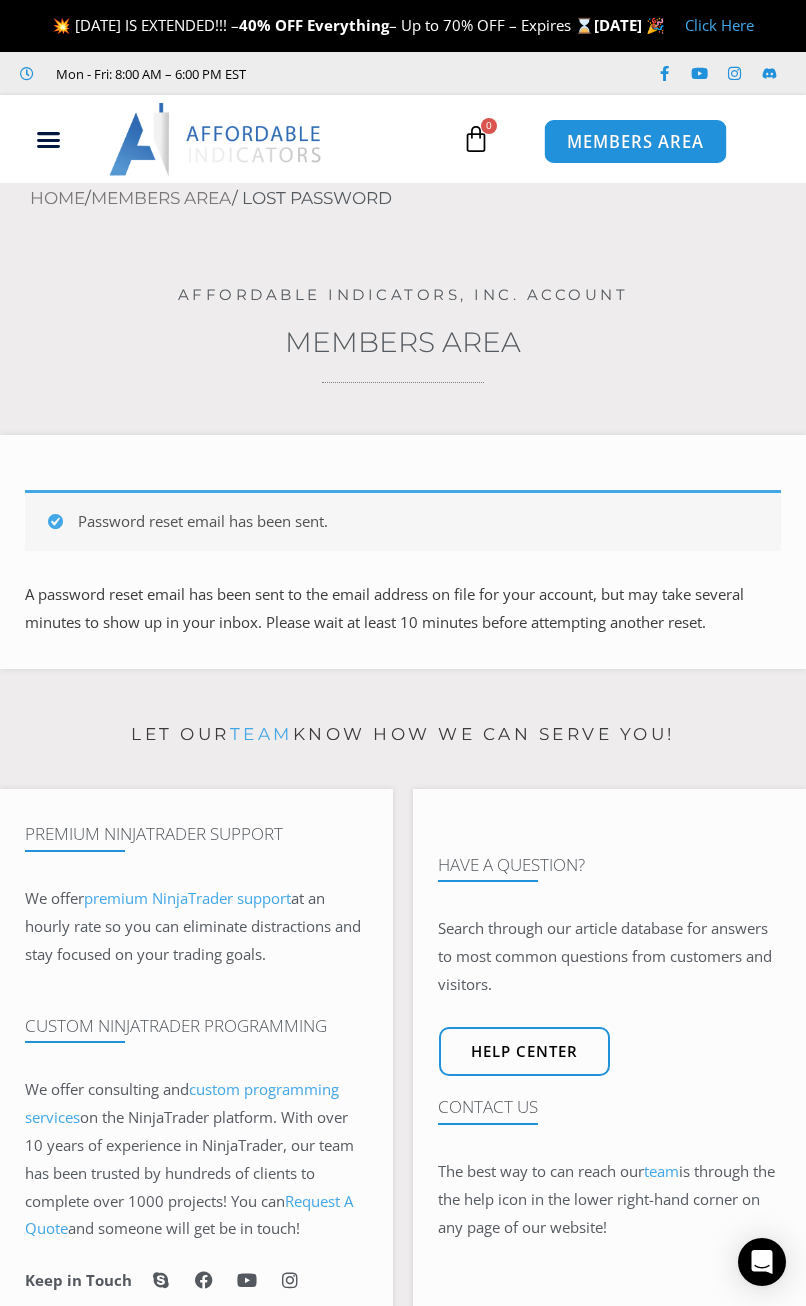 click on "MEMBERS AREA" at bounding box center [634, 142] 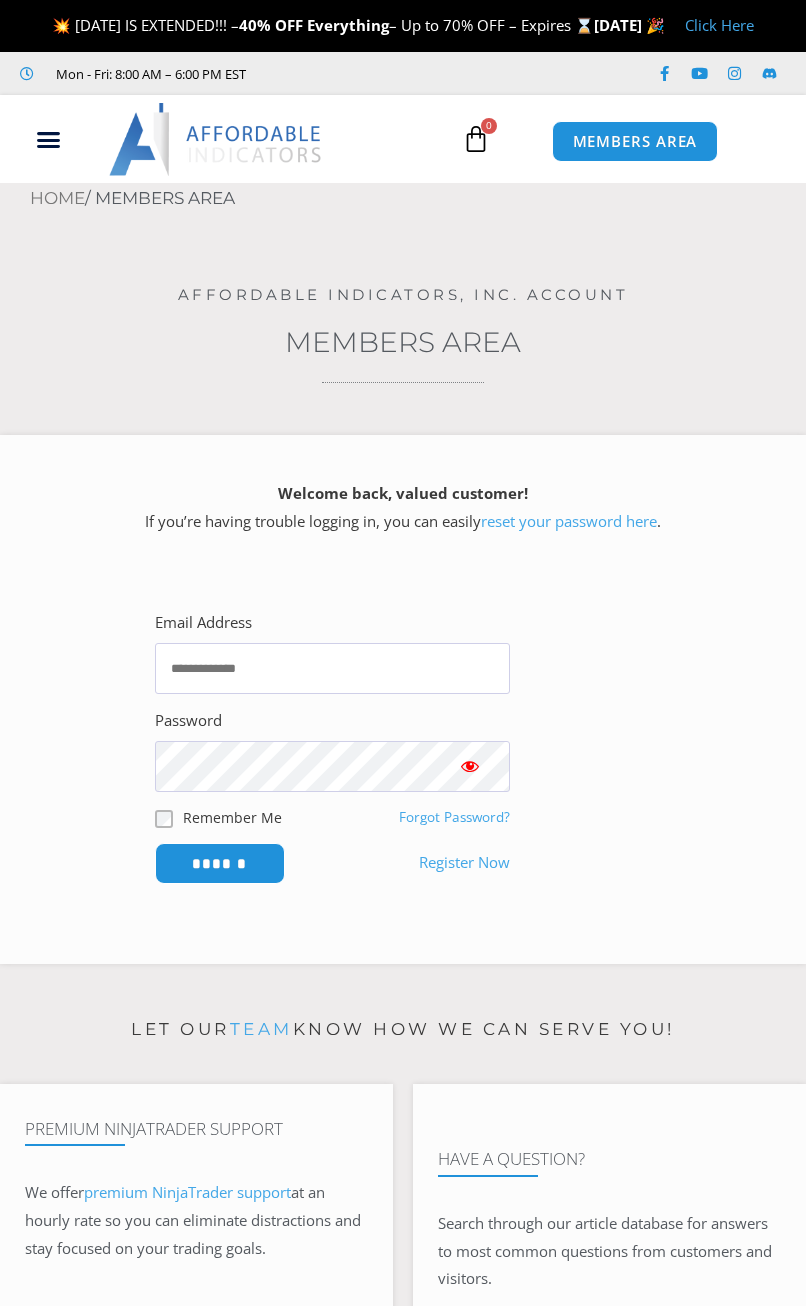scroll, scrollTop: 0, scrollLeft: 0, axis: both 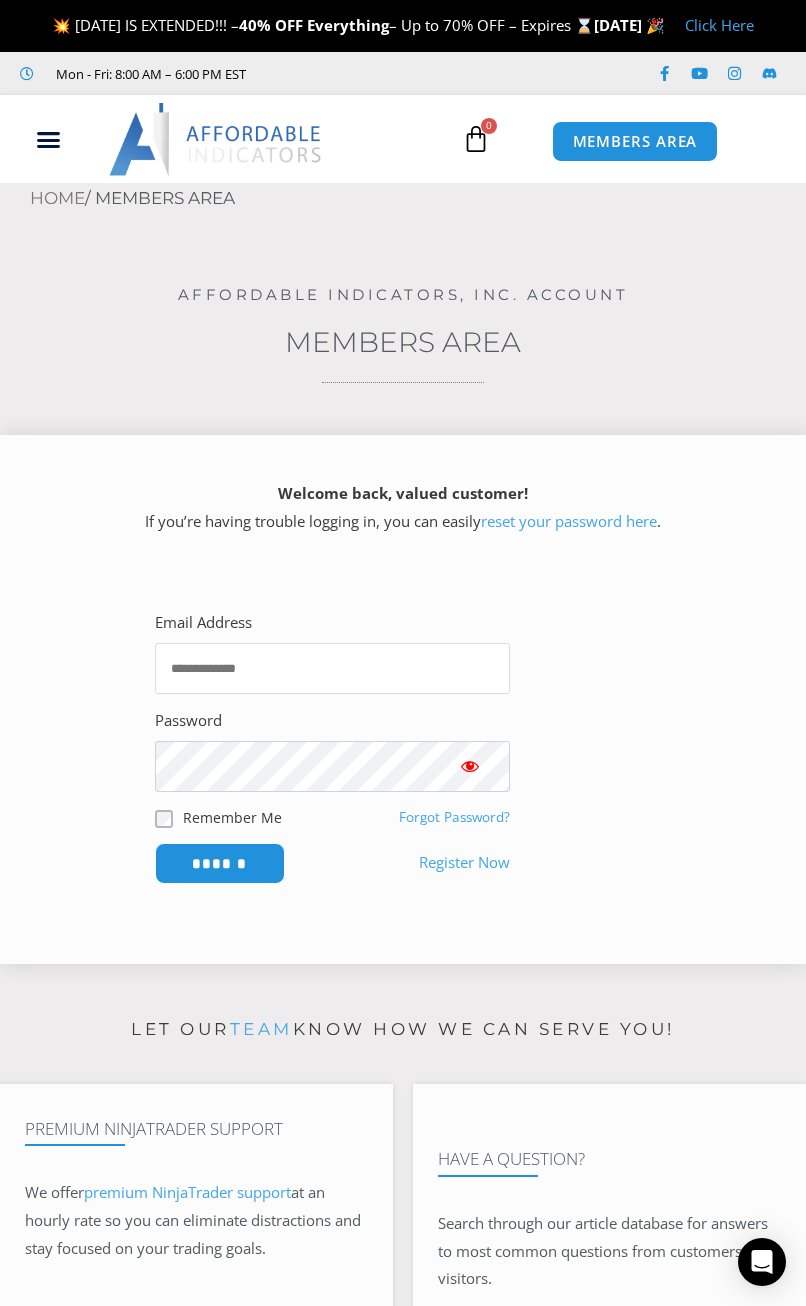 click on "Email Address" at bounding box center [332, 668] 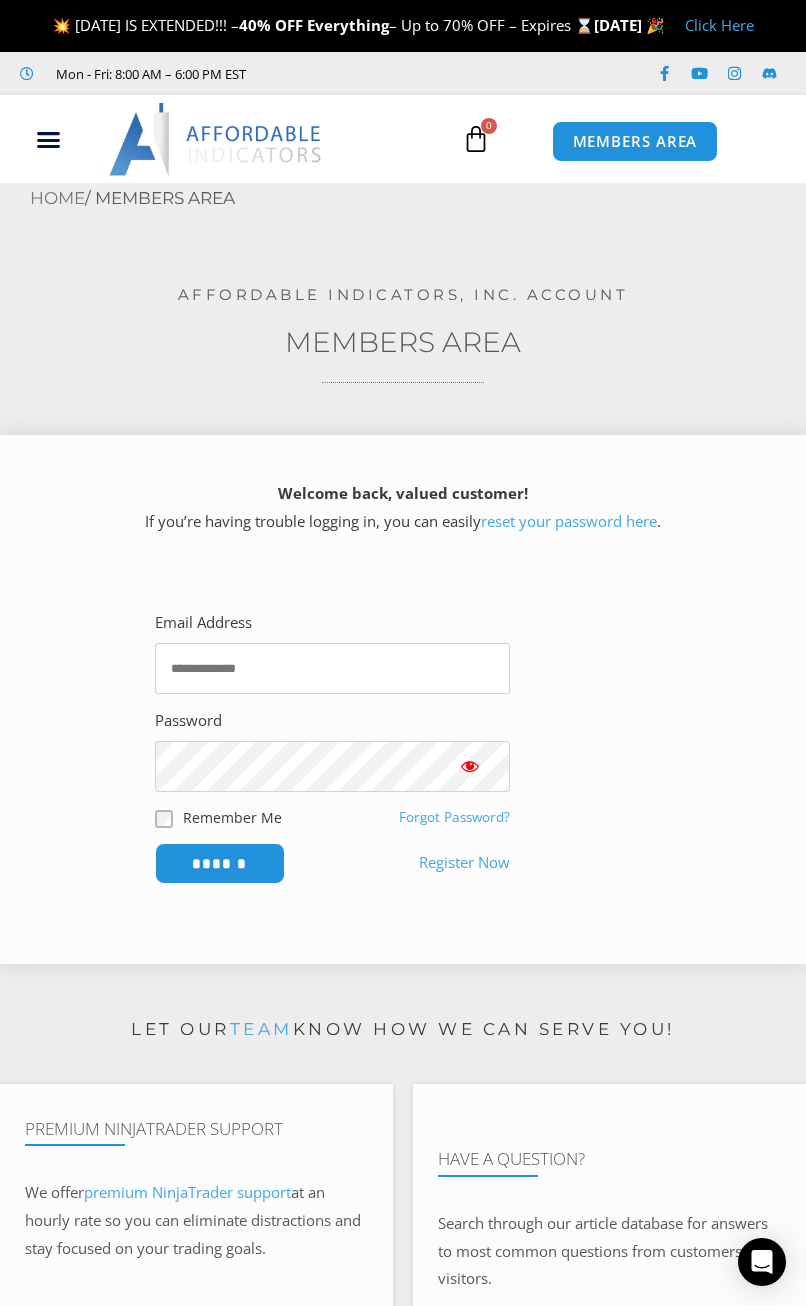 click on "Email Address
Password
Remember Me
Forgot Password?
******
Register Now" at bounding box center [403, 746] 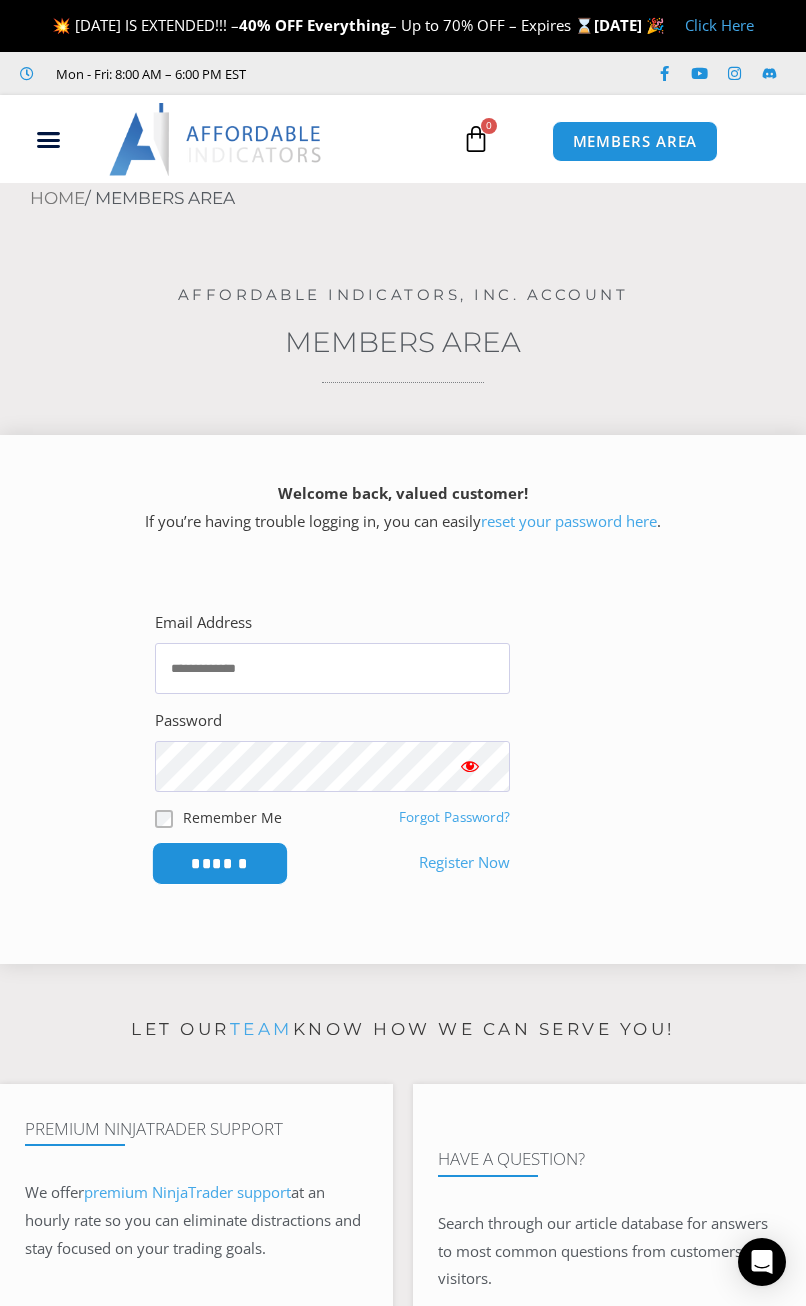 click on "******" at bounding box center [219, 863] 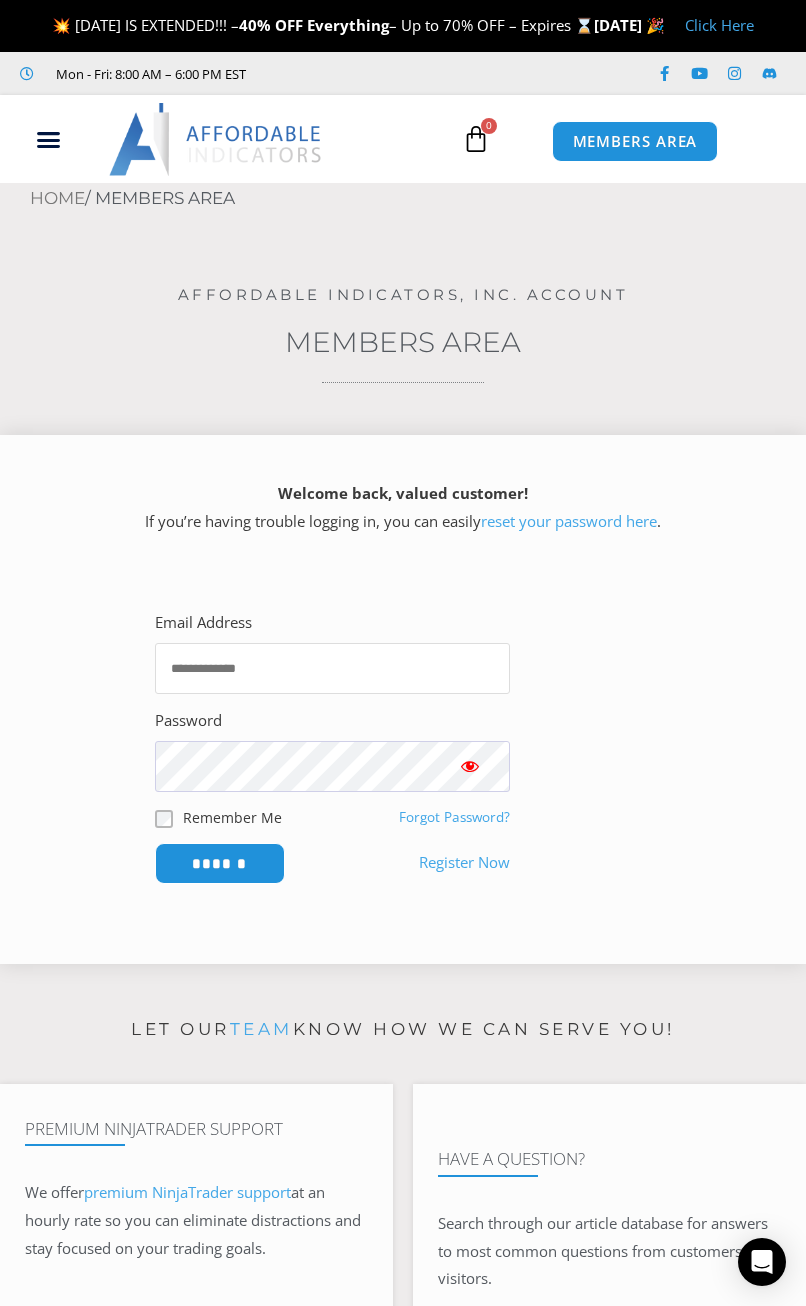 click on "Email Address" at bounding box center (332, 668) 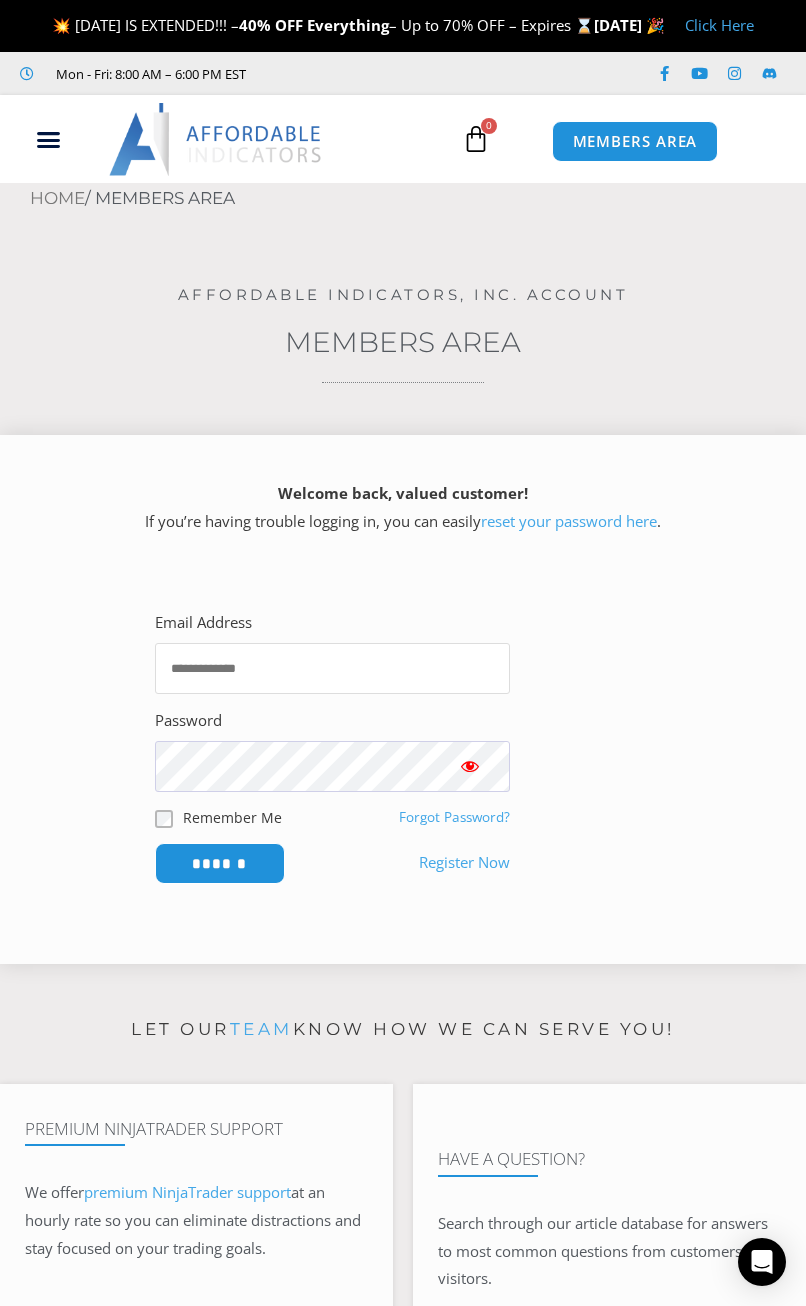 type on "**********" 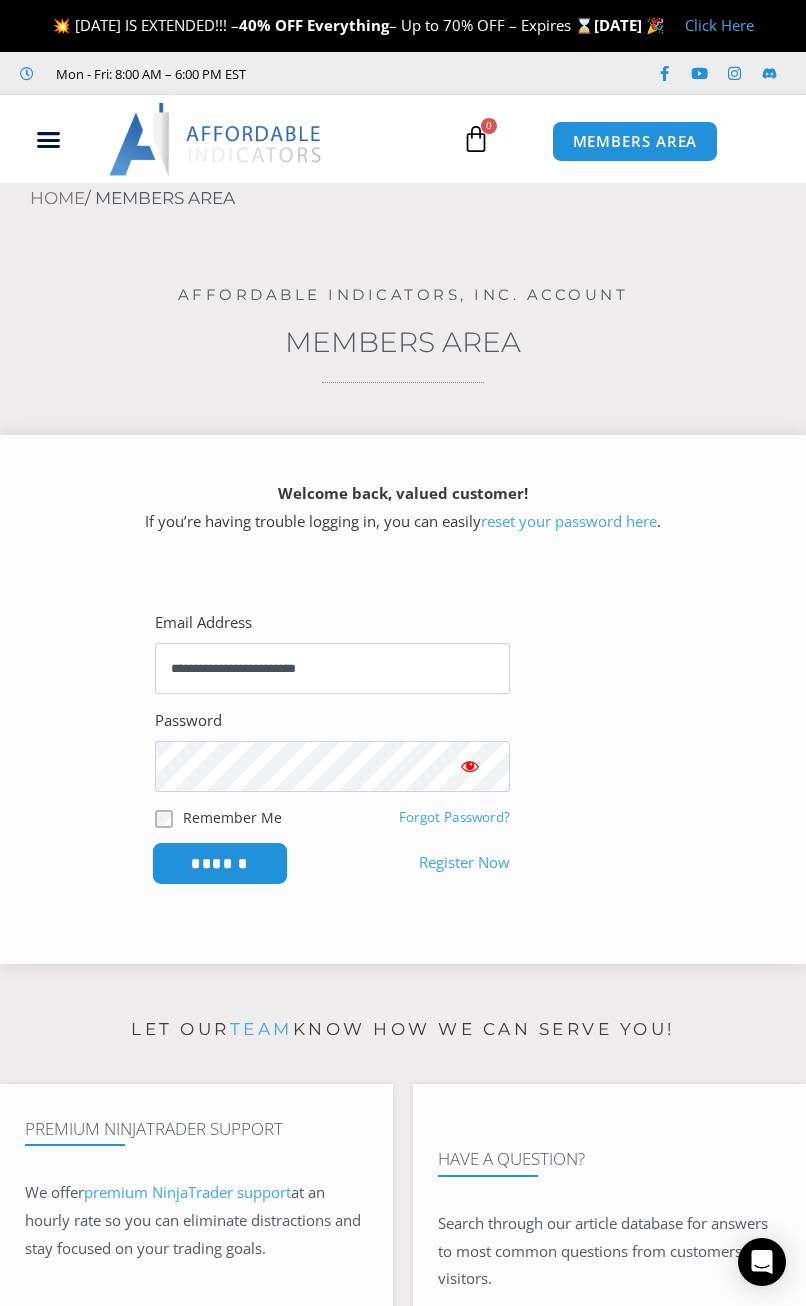 click on "******" at bounding box center [219, 863] 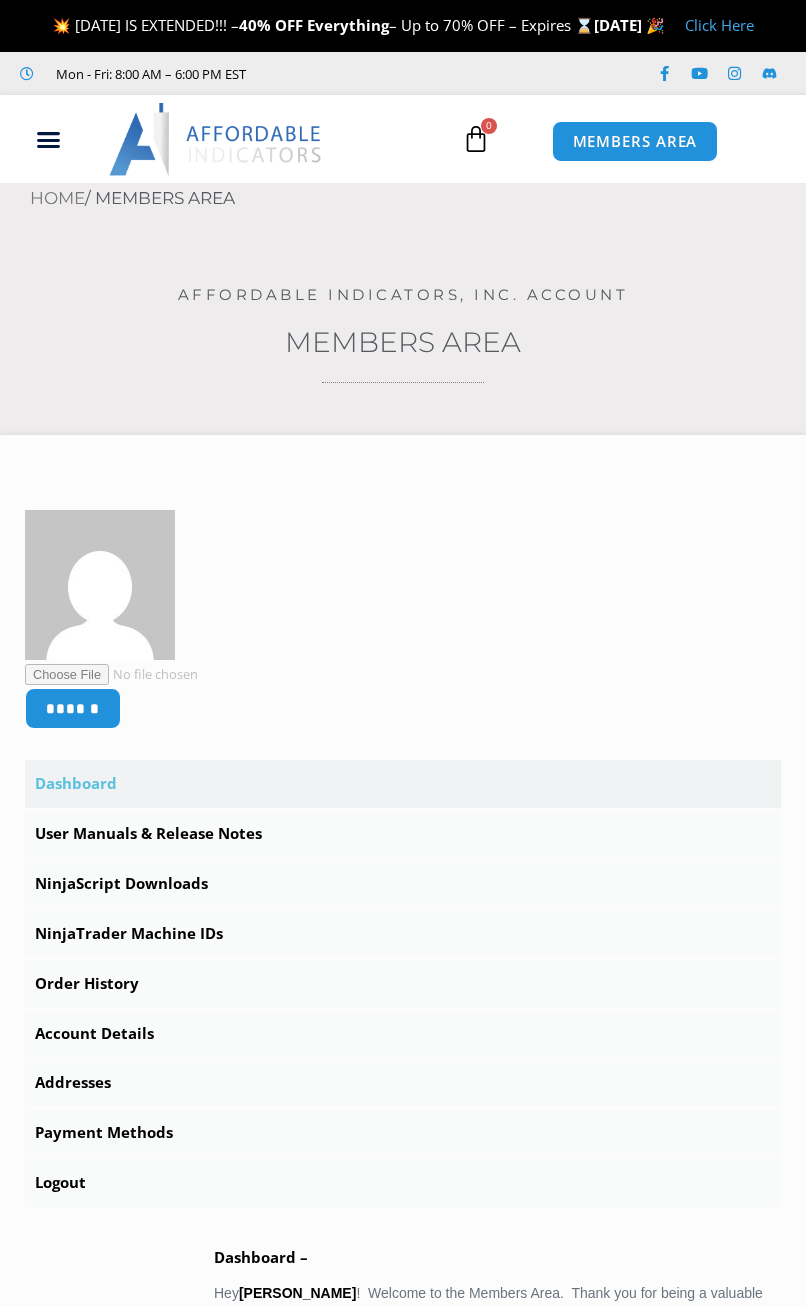 scroll, scrollTop: 0, scrollLeft: 0, axis: both 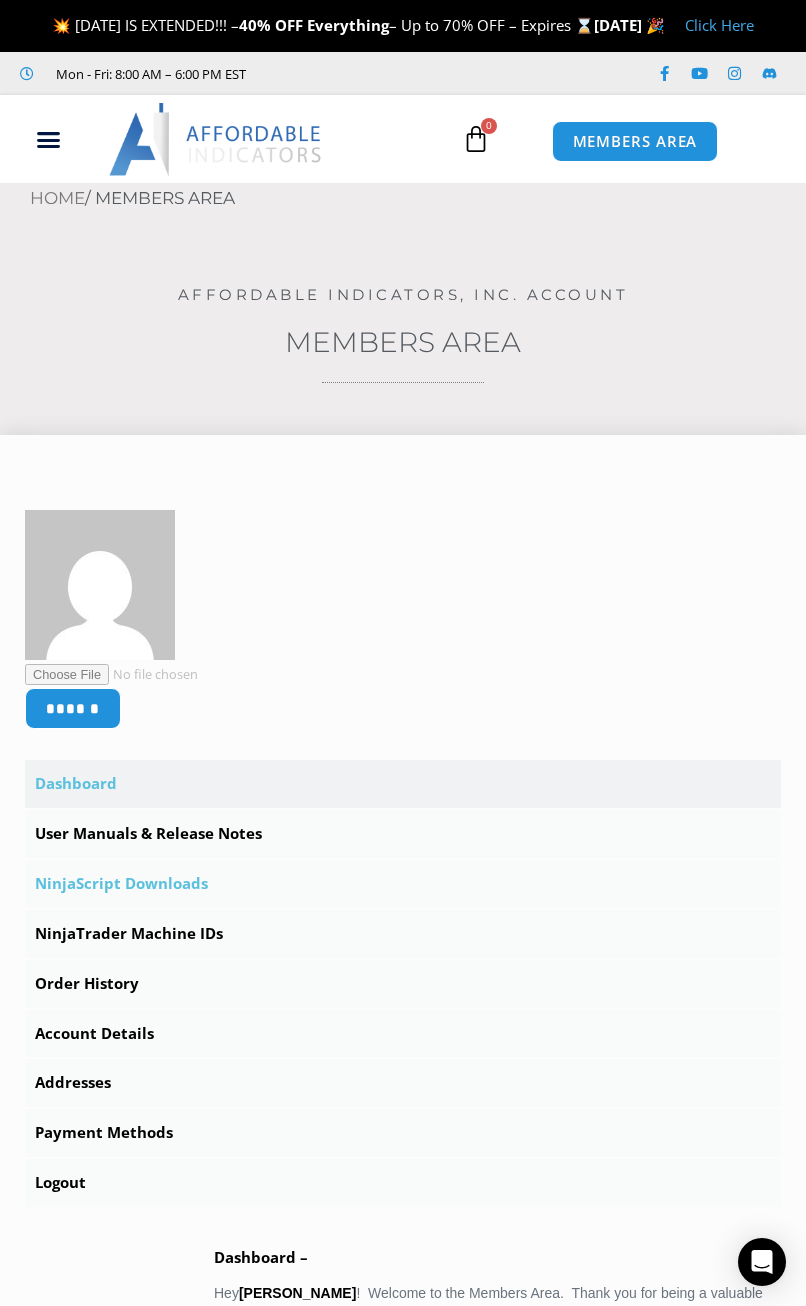 click on "NinjaScript Downloads" at bounding box center [403, 884] 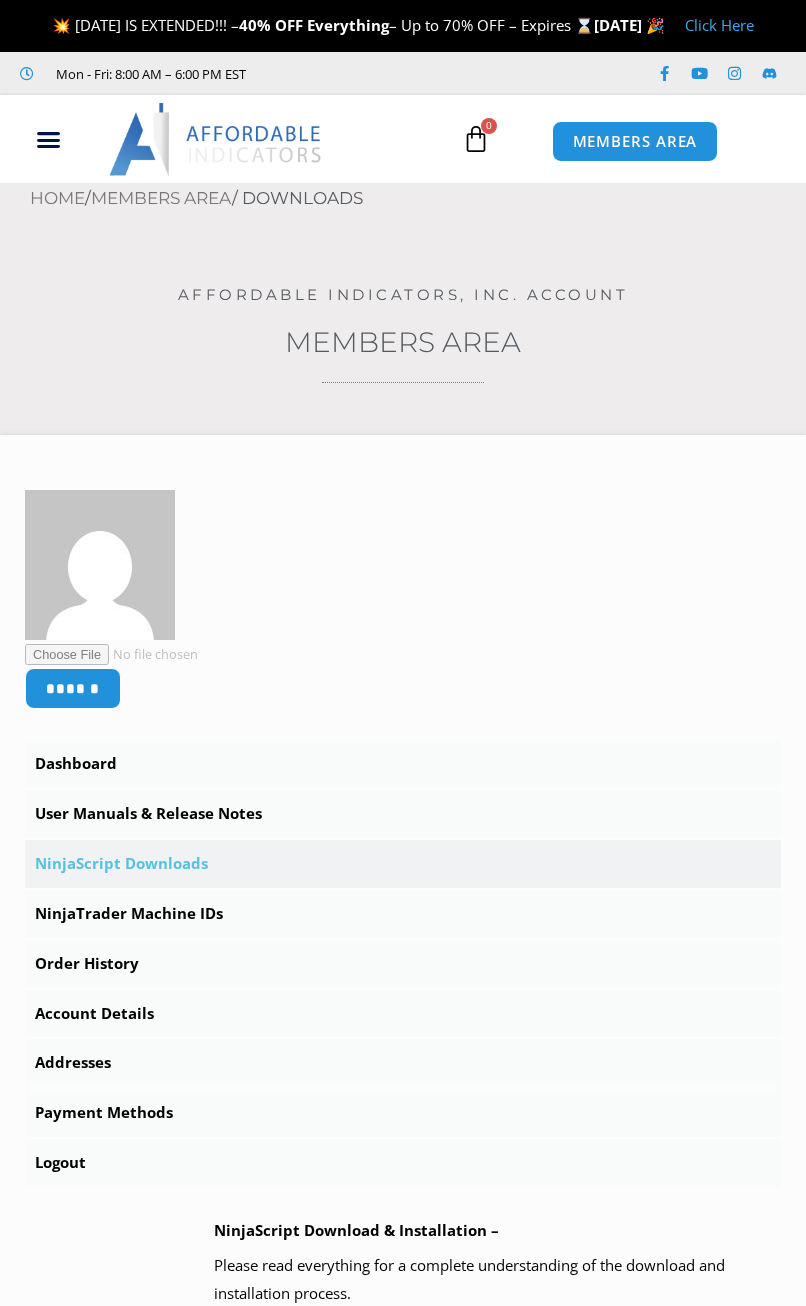 scroll, scrollTop: 0, scrollLeft: 0, axis: both 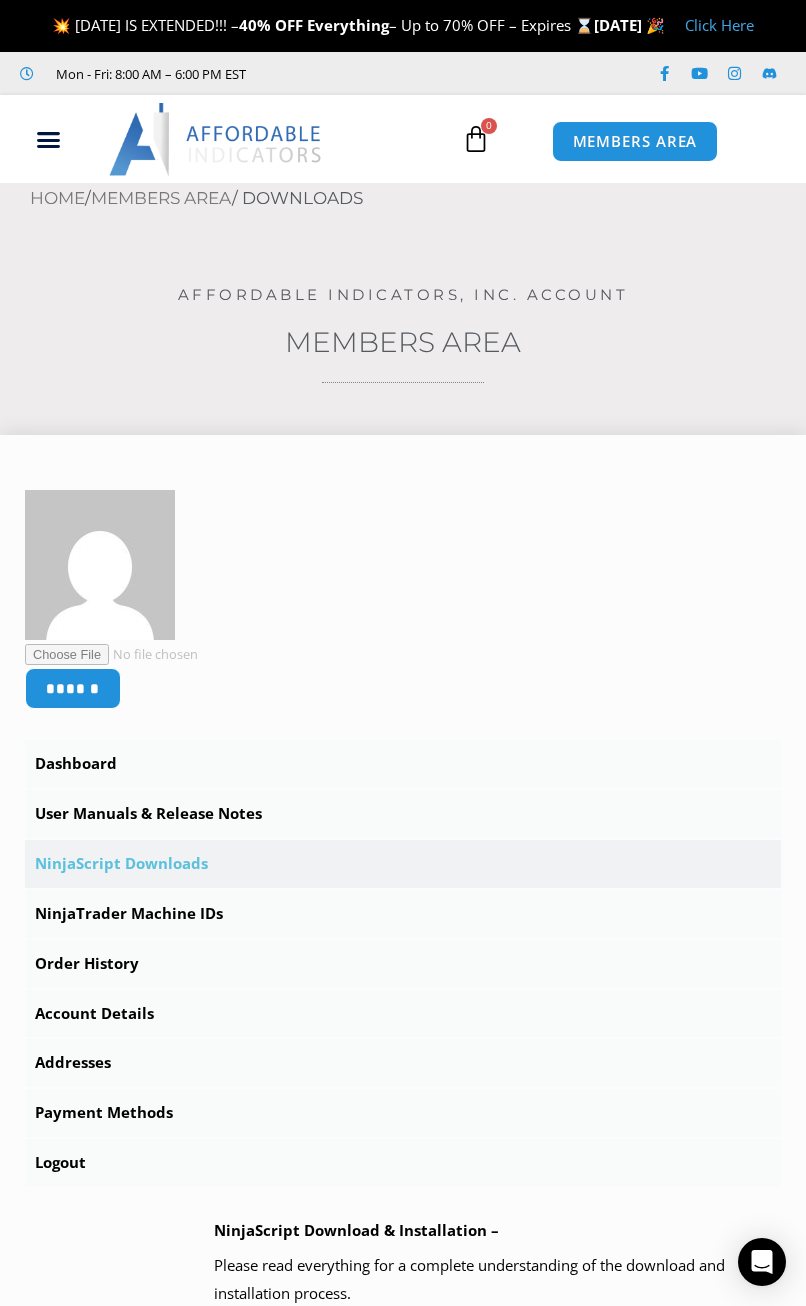 click on "NinjaScript Downloads" at bounding box center [403, 864] 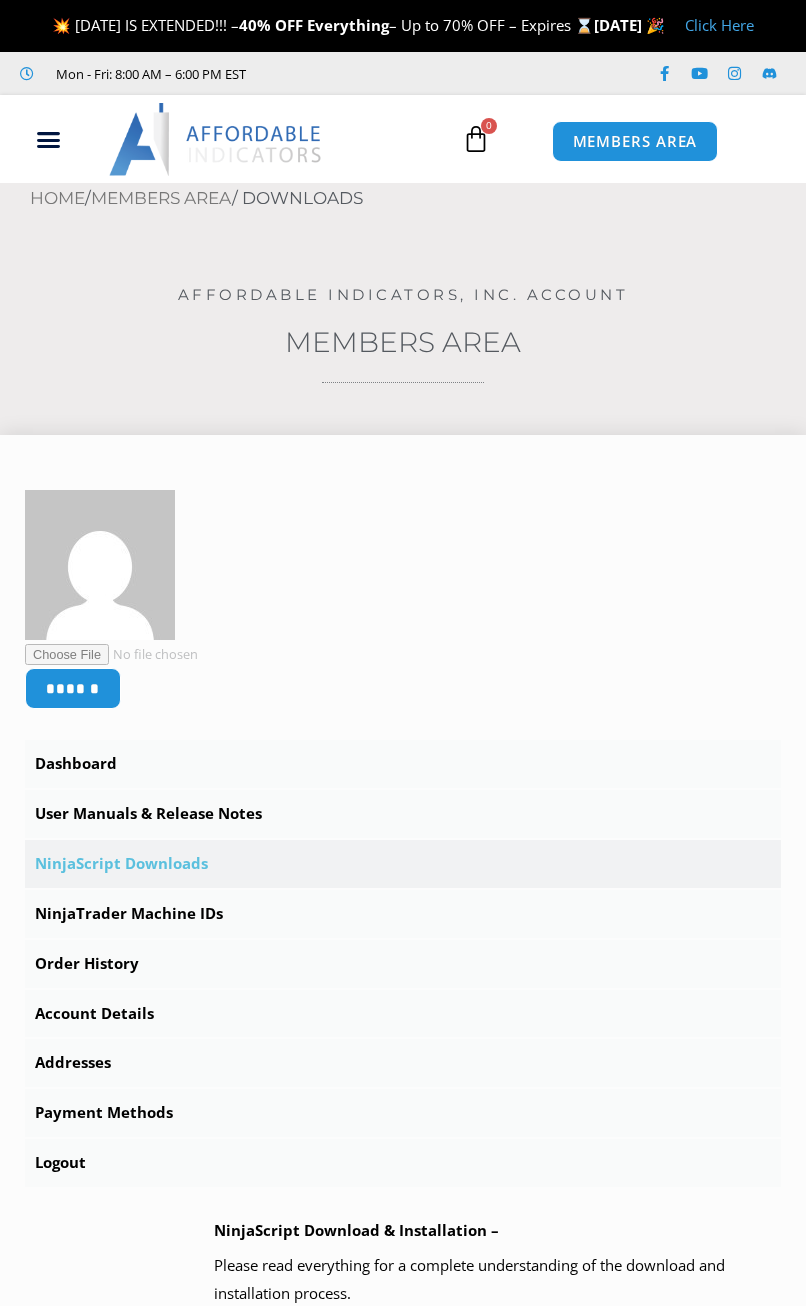 scroll, scrollTop: 228, scrollLeft: 0, axis: vertical 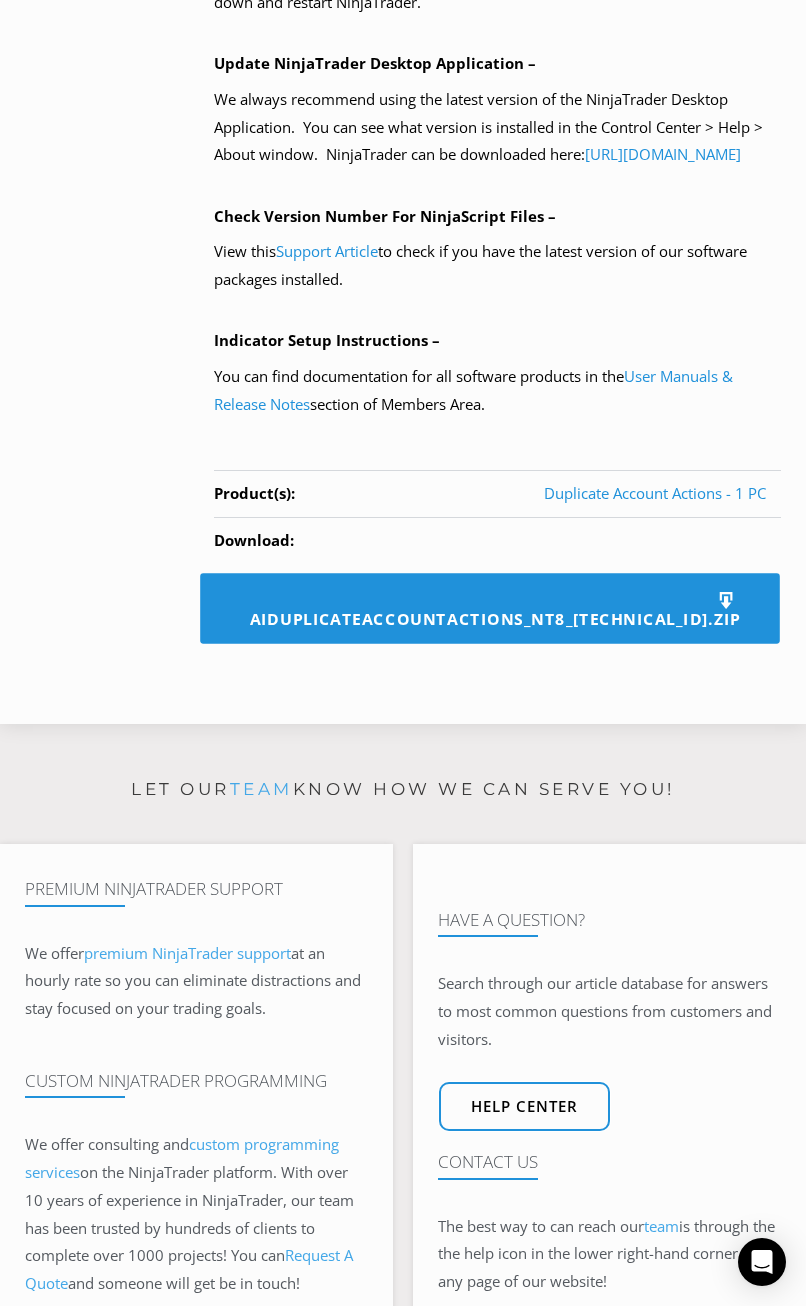 click on "AIDuplicateAccountActions_NT8_25.2.5.1.zip" at bounding box center (490, 608) 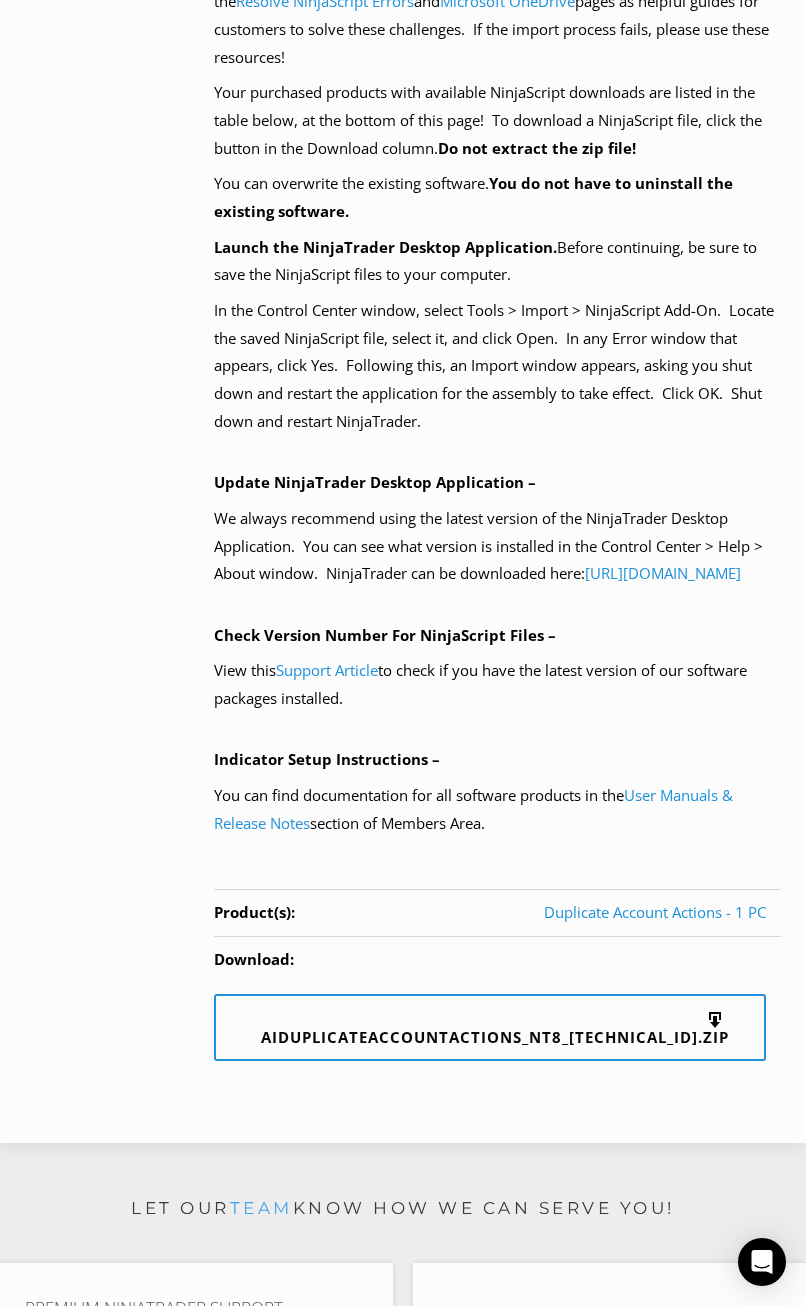 scroll, scrollTop: 1500, scrollLeft: 0, axis: vertical 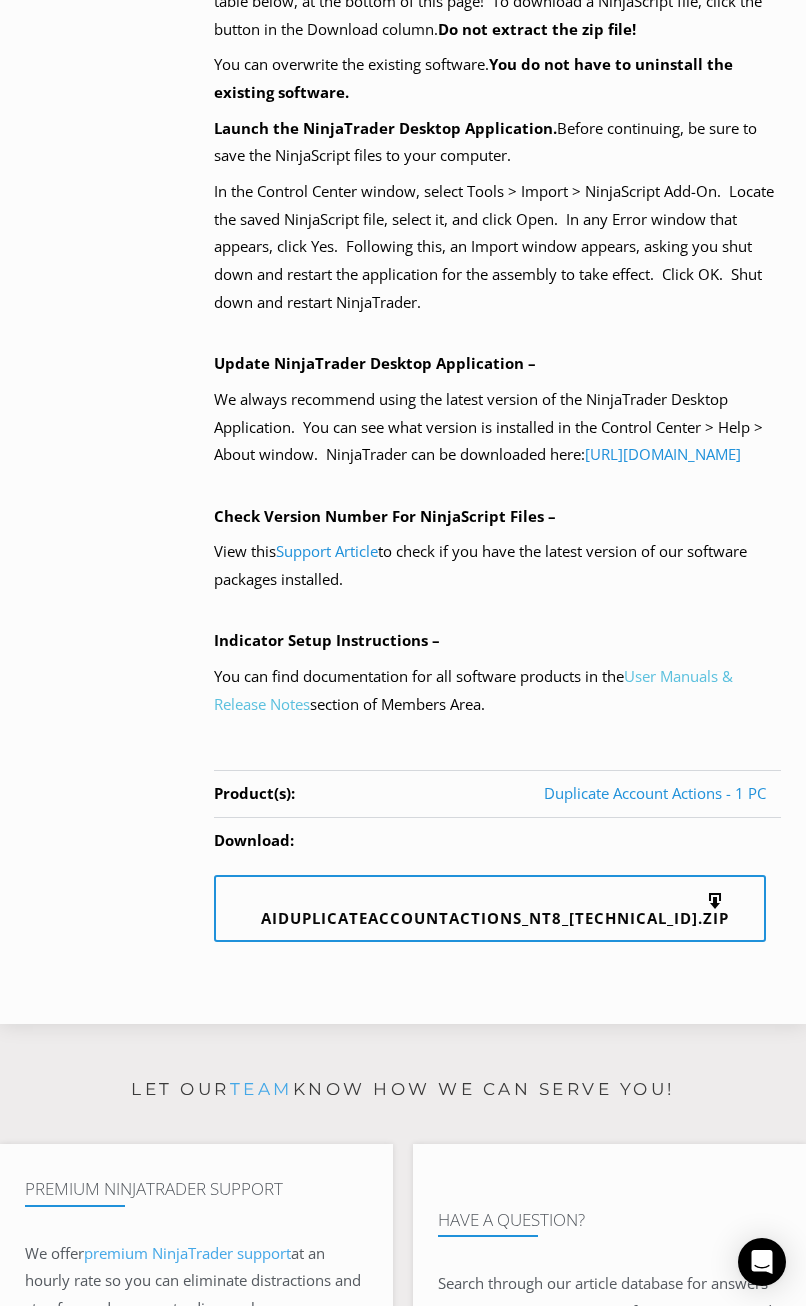 click on "User Manuals & Release Notes" at bounding box center [473, 690] 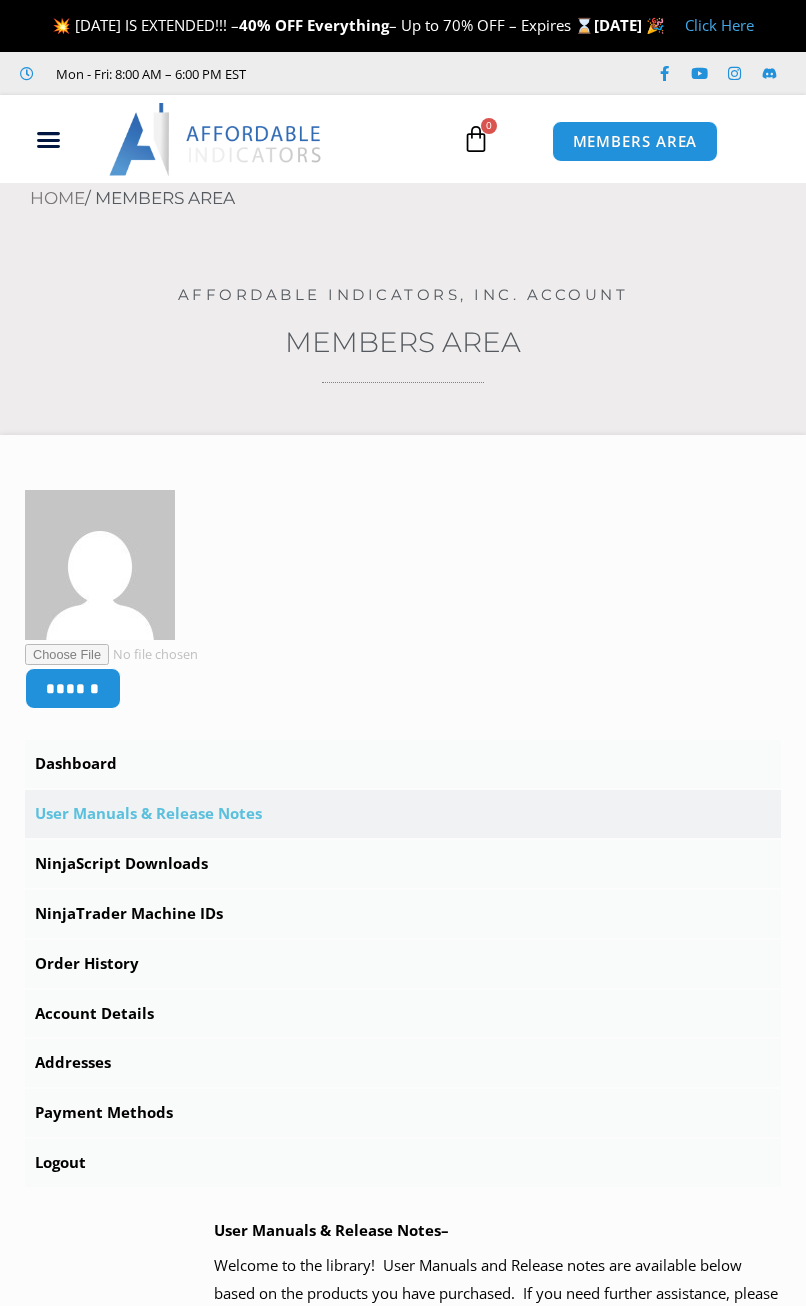 scroll, scrollTop: 0, scrollLeft: 0, axis: both 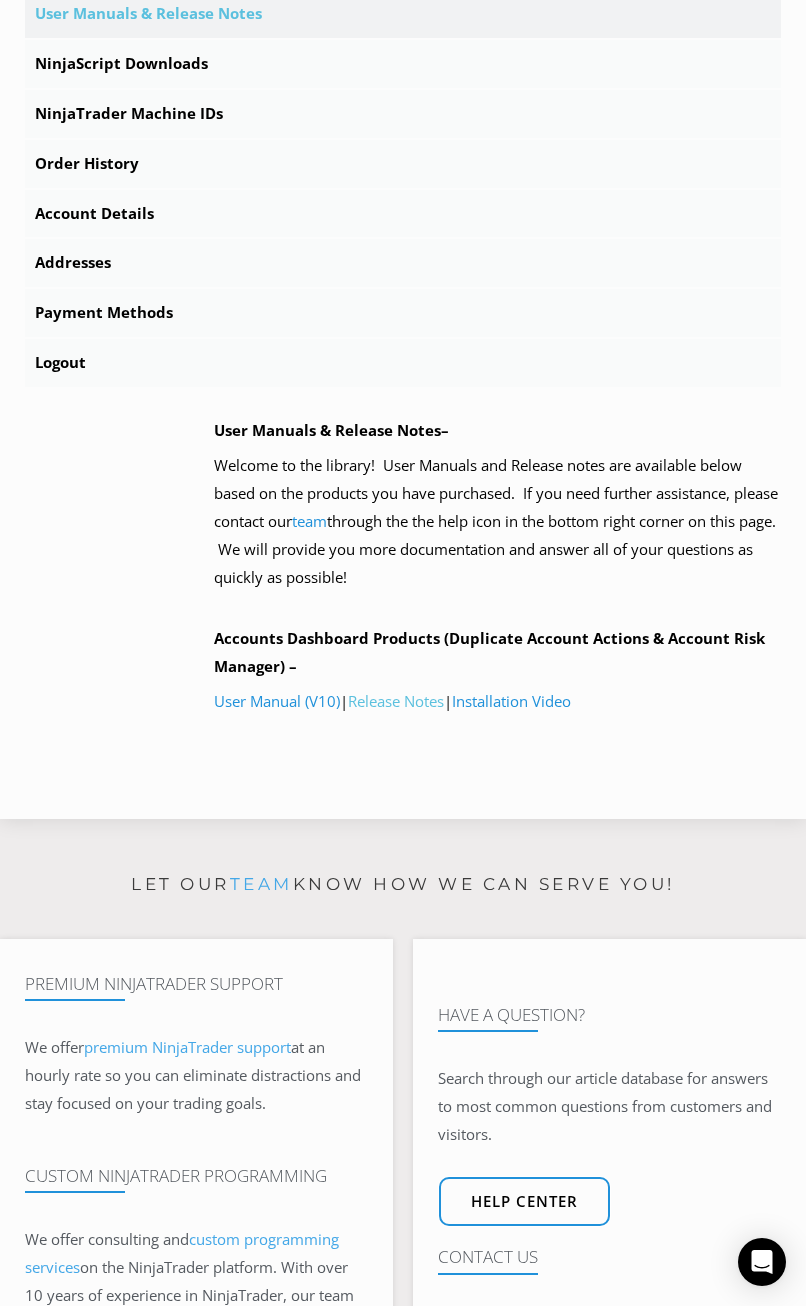 click on "Release Notes" at bounding box center [396, 701] 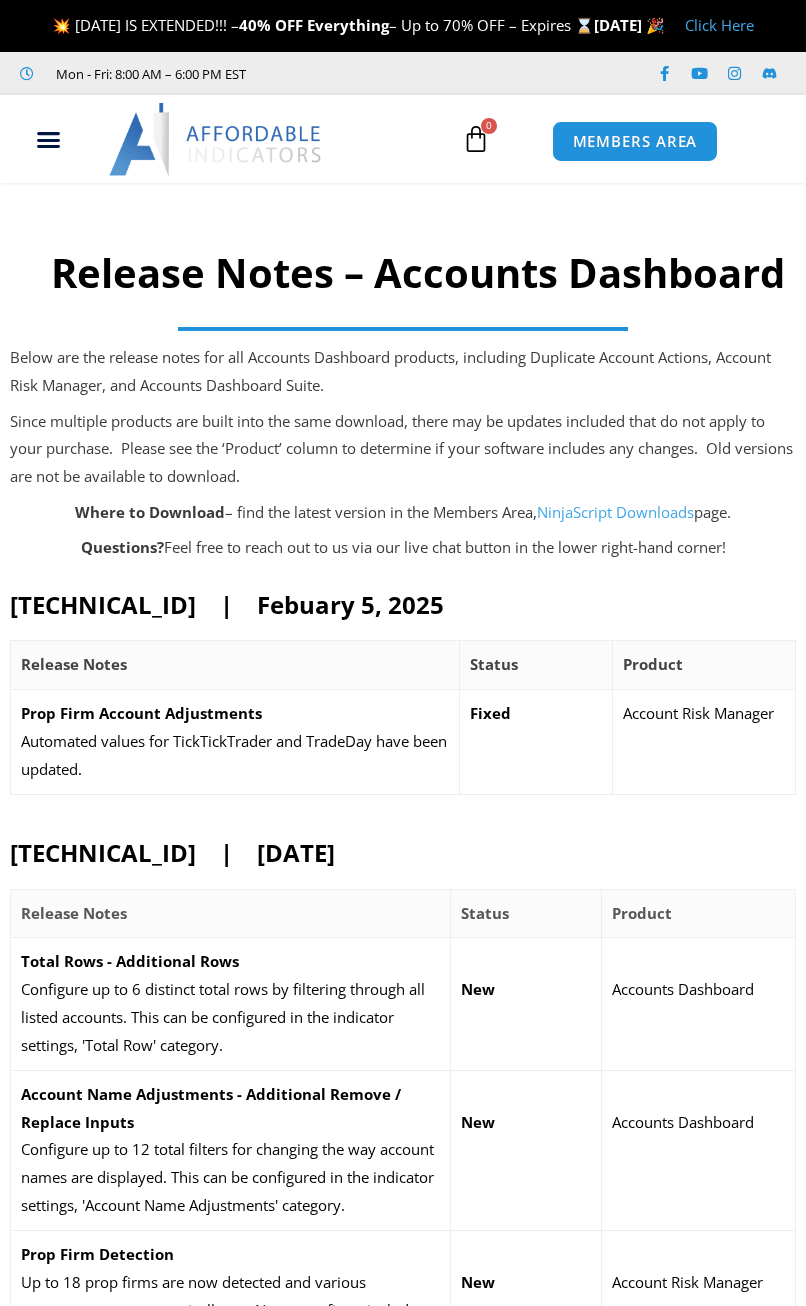 scroll, scrollTop: 0, scrollLeft: 0, axis: both 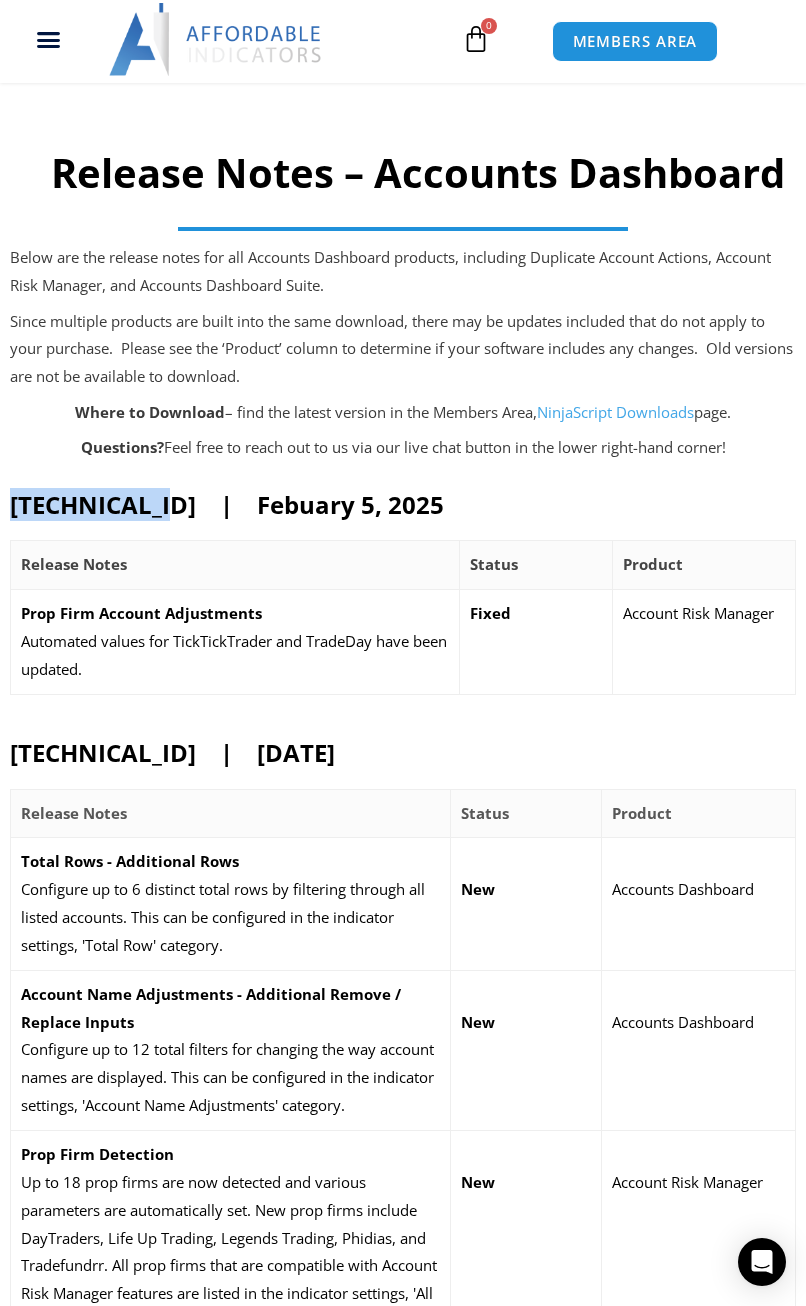 drag, startPoint x: 126, startPoint y: 537, endPoint x: 0, endPoint y: 539, distance: 126.01587 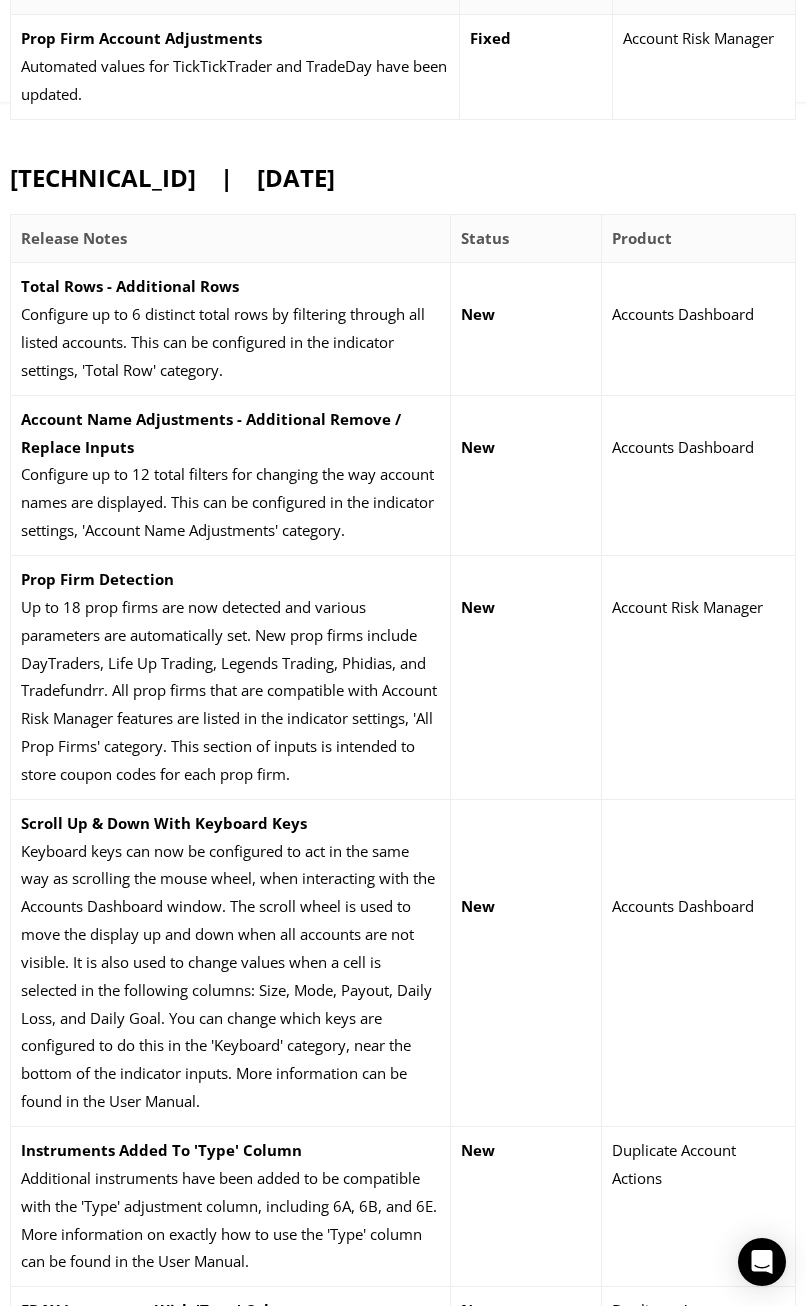 scroll, scrollTop: 500, scrollLeft: 0, axis: vertical 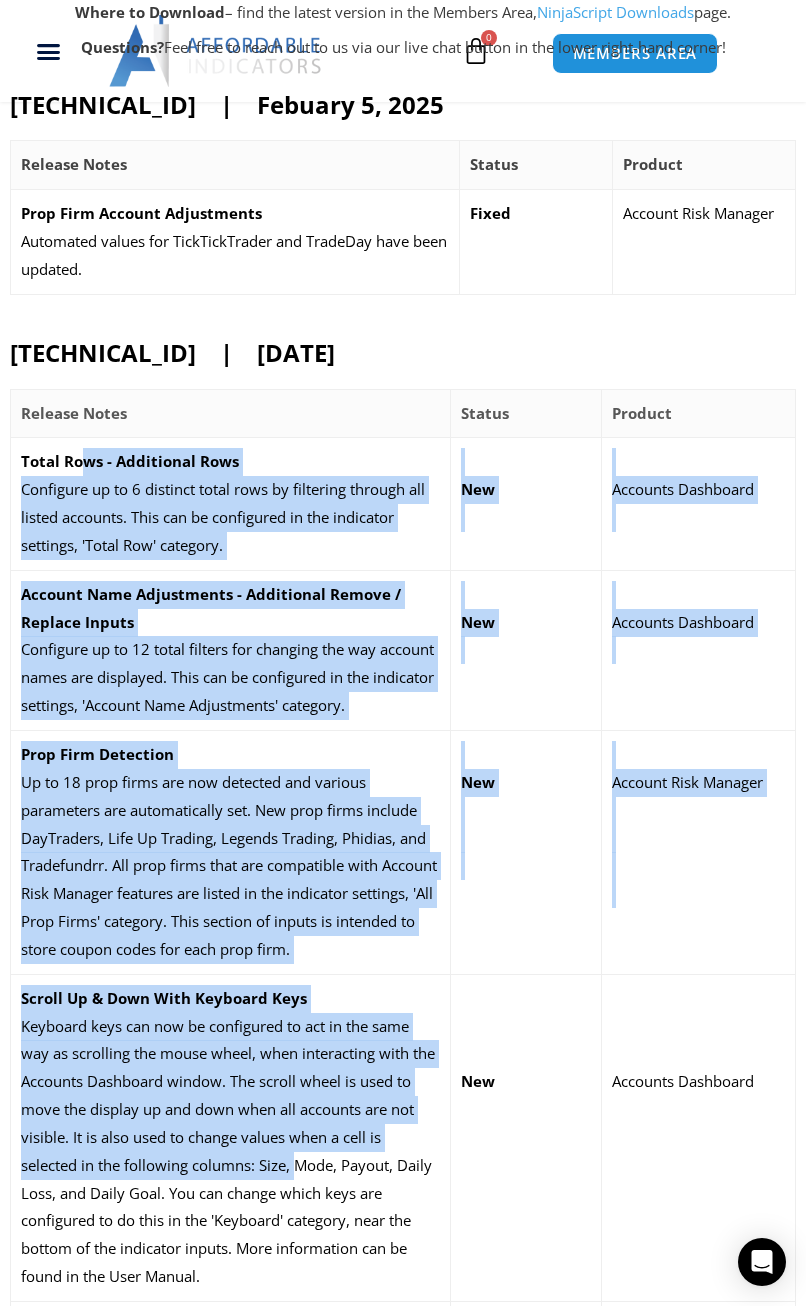 drag, startPoint x: 165, startPoint y: 588, endPoint x: 302, endPoint y: 1203, distance: 630.0746 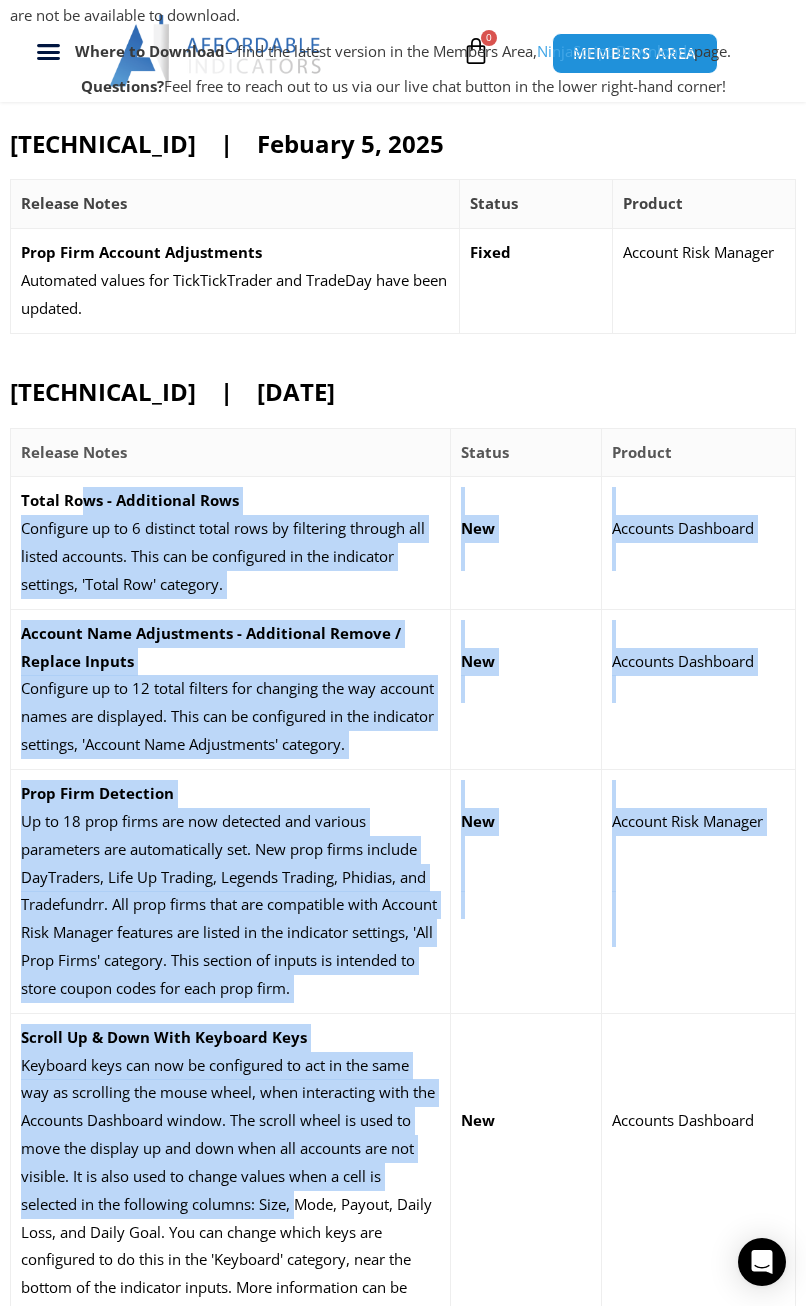 scroll, scrollTop: 200, scrollLeft: 0, axis: vertical 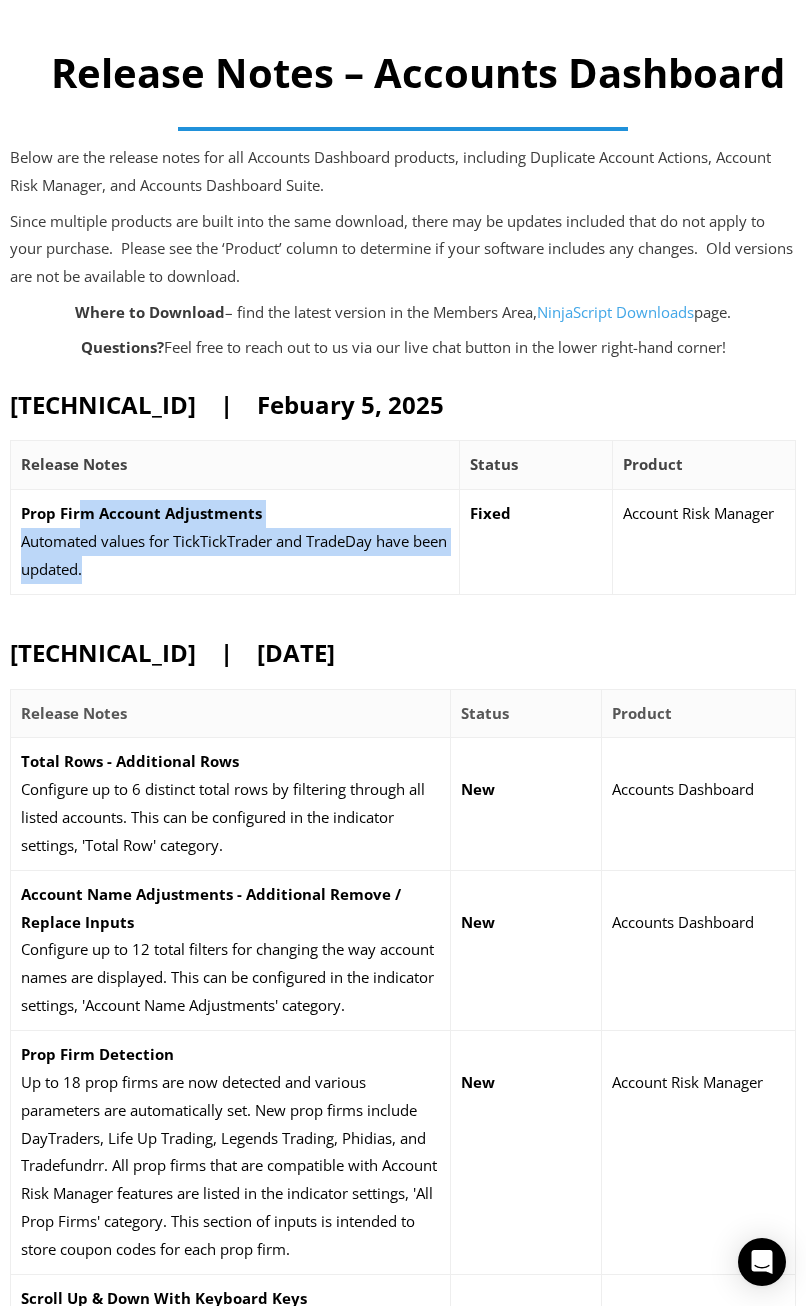 drag, startPoint x: 90, startPoint y: 549, endPoint x: 143, endPoint y: 616, distance: 85.42833 